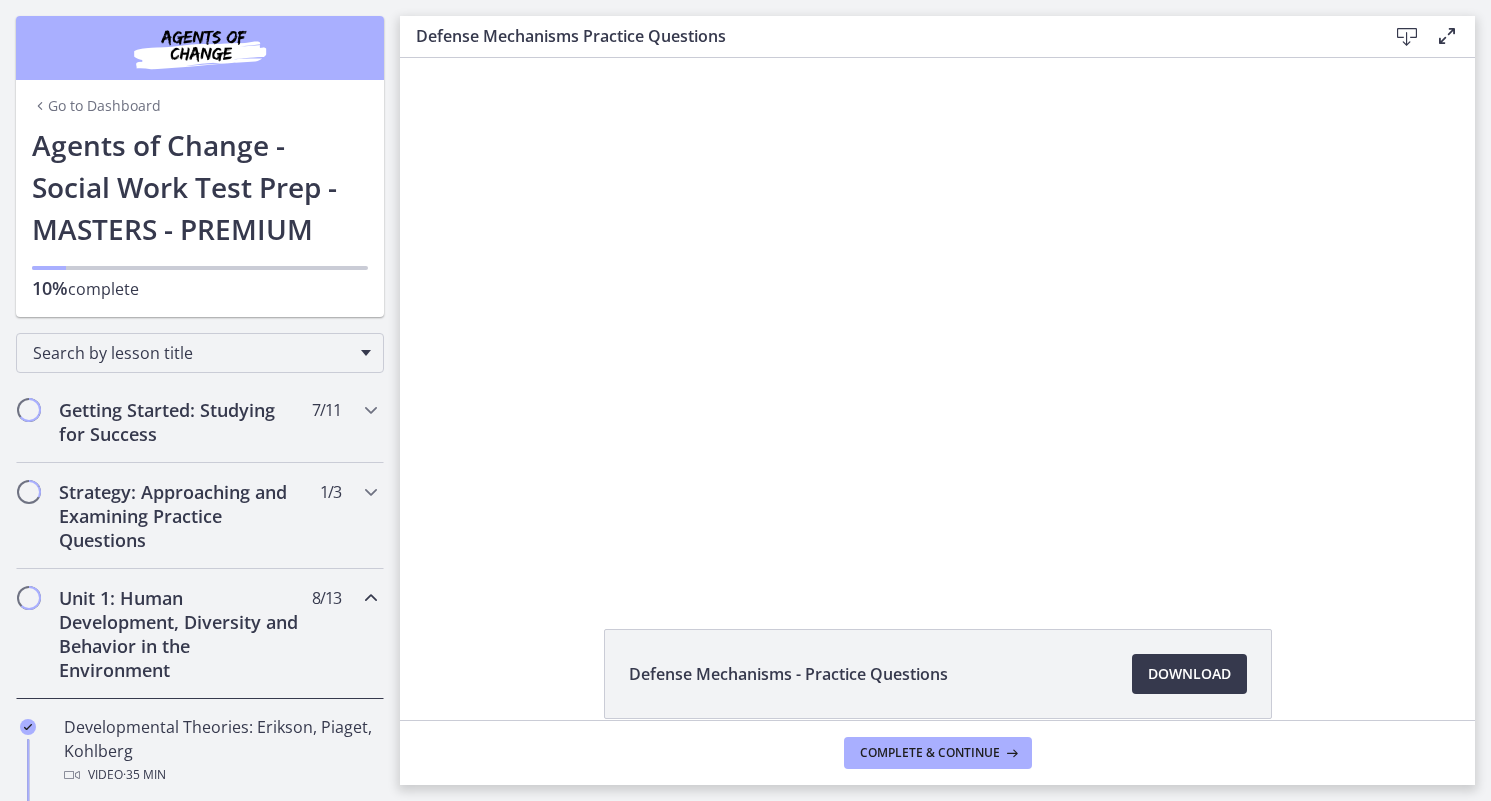 scroll, scrollTop: 0, scrollLeft: 0, axis: both 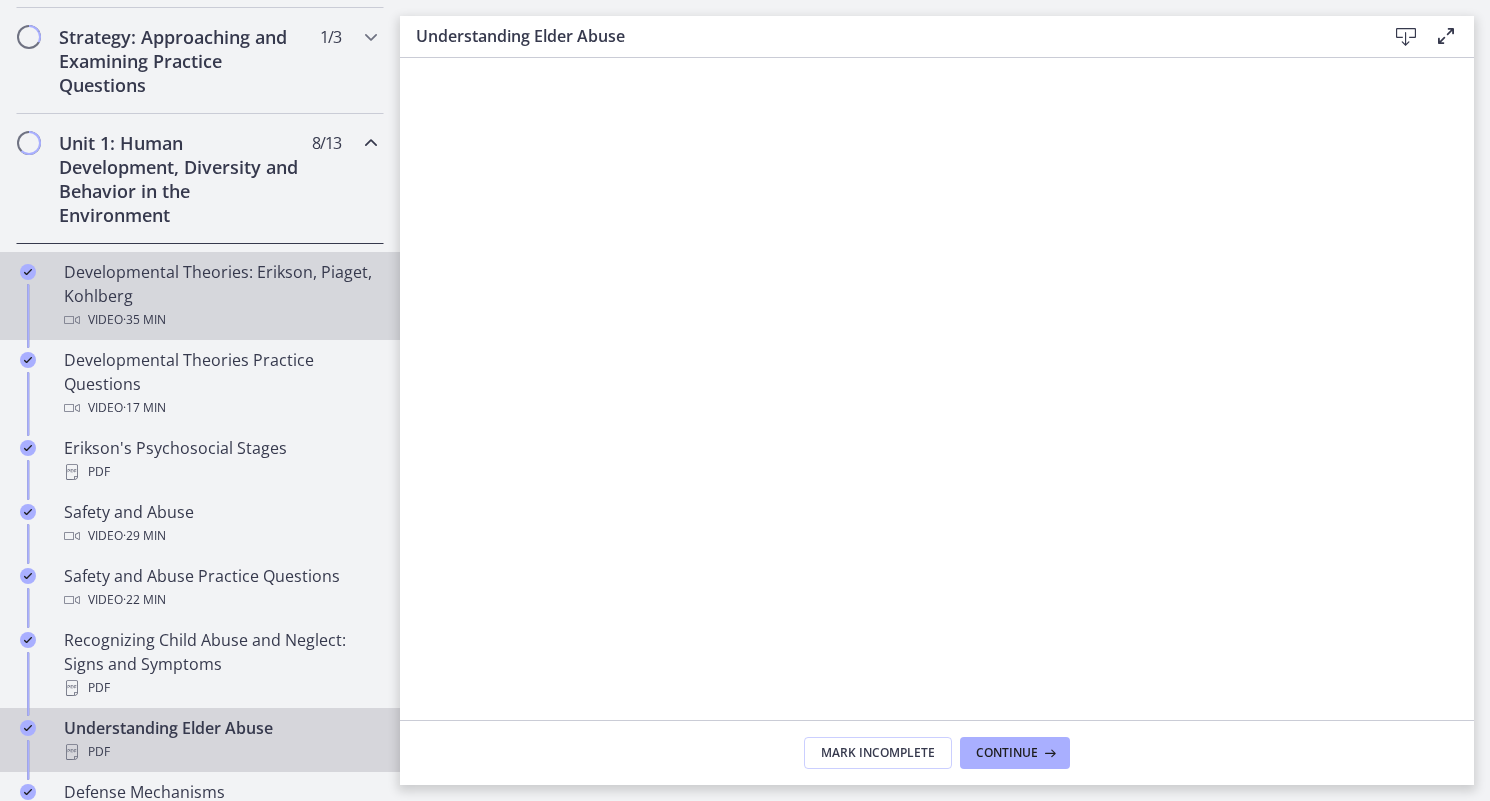 click on "Developmental Theories: Erikson, Piaget, Kohlberg
Video
·  35 min" at bounding box center (220, 296) 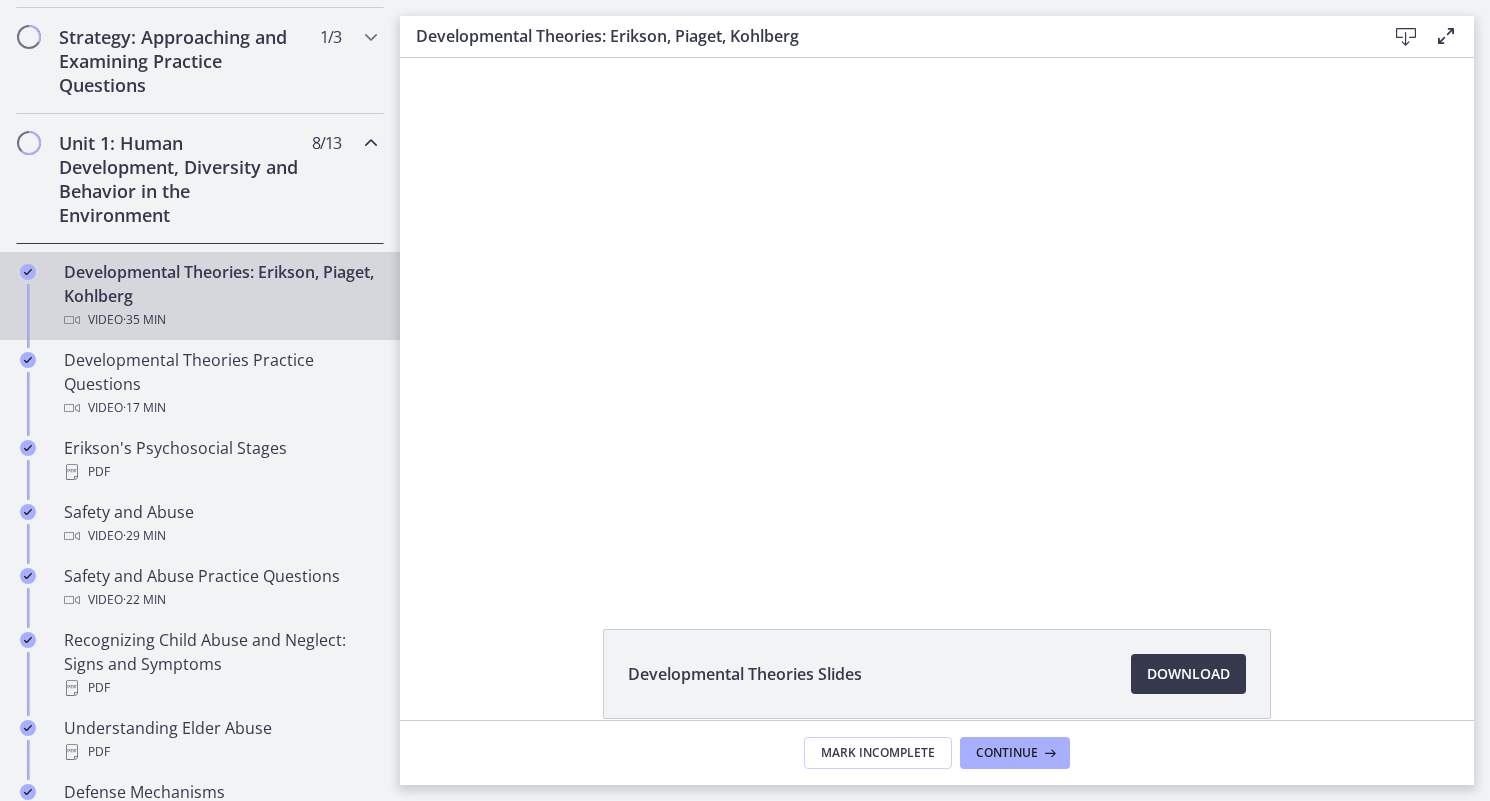 scroll, scrollTop: 0, scrollLeft: 0, axis: both 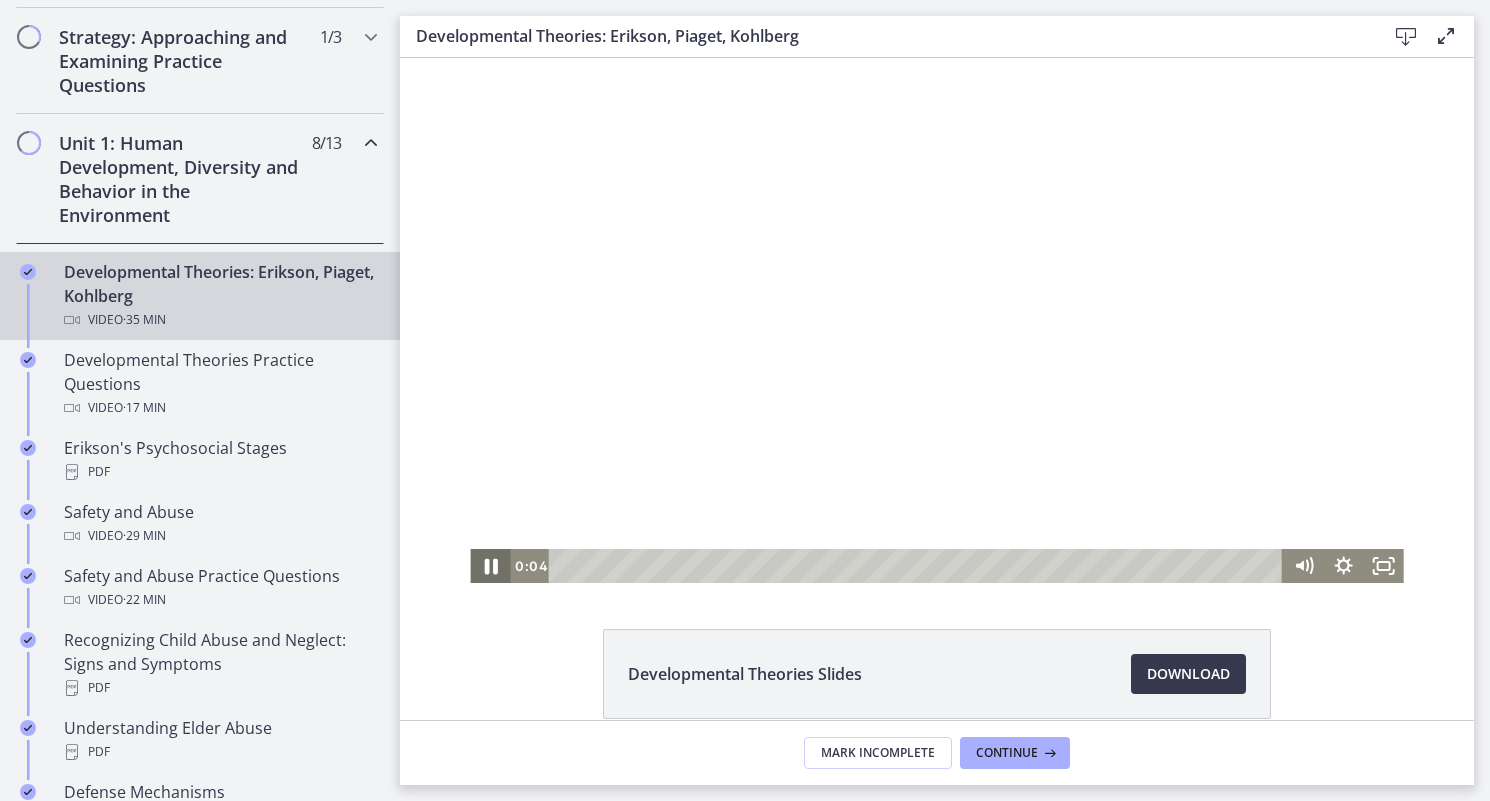 click 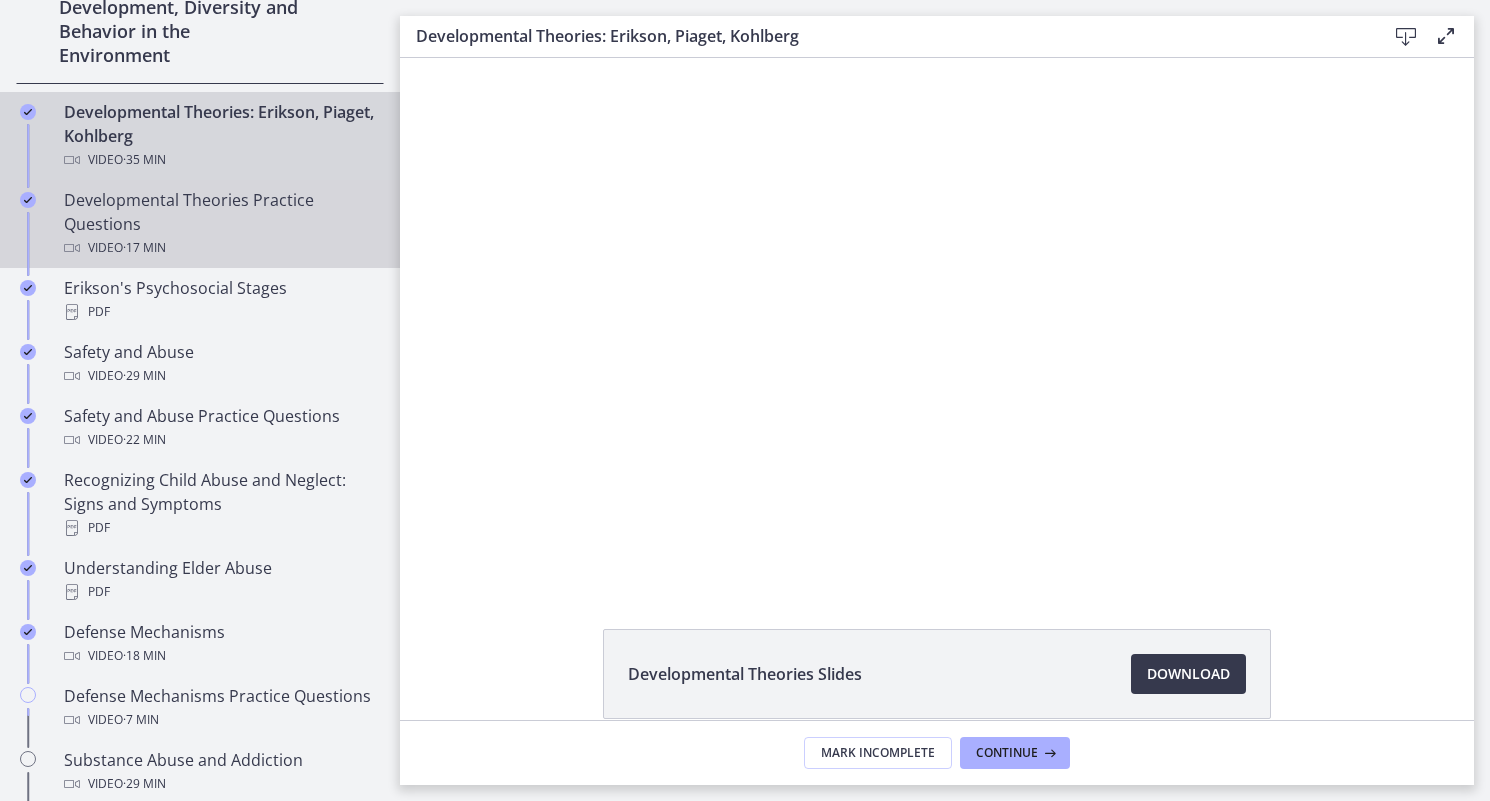 scroll, scrollTop: 983, scrollLeft: 0, axis: vertical 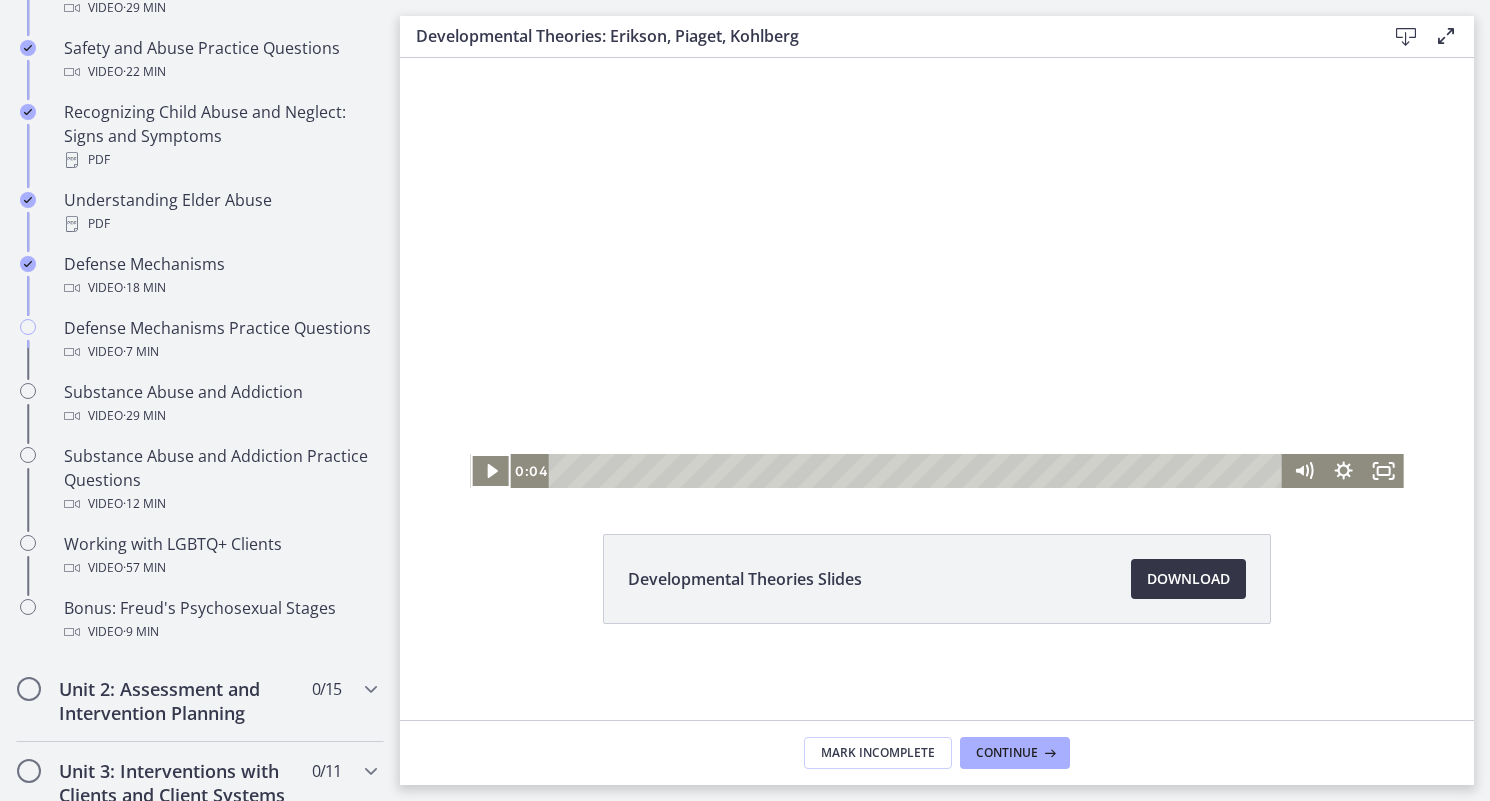 click on "Download
Opens in a new window" at bounding box center (1188, 579) 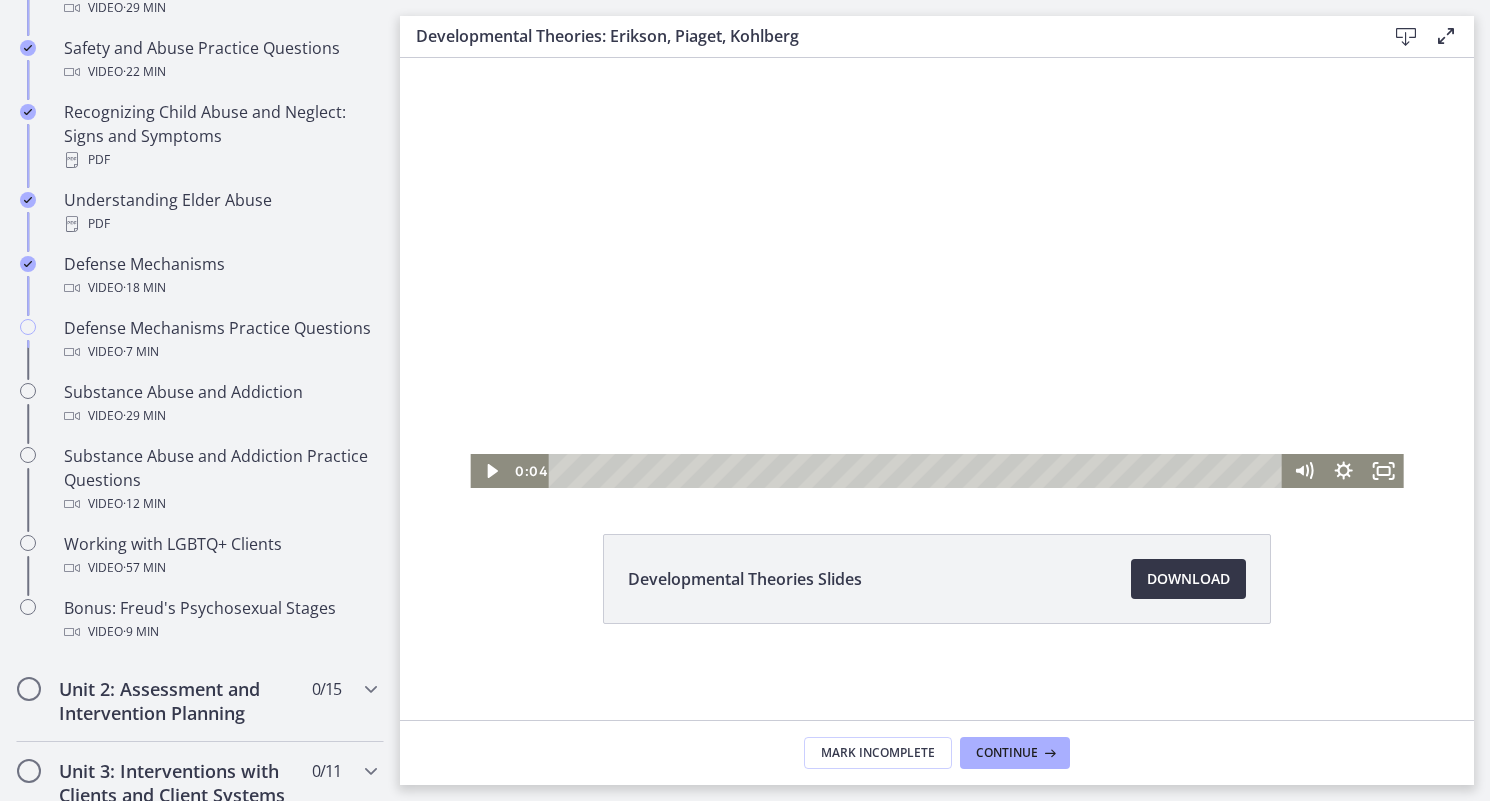 scroll, scrollTop: 0, scrollLeft: 0, axis: both 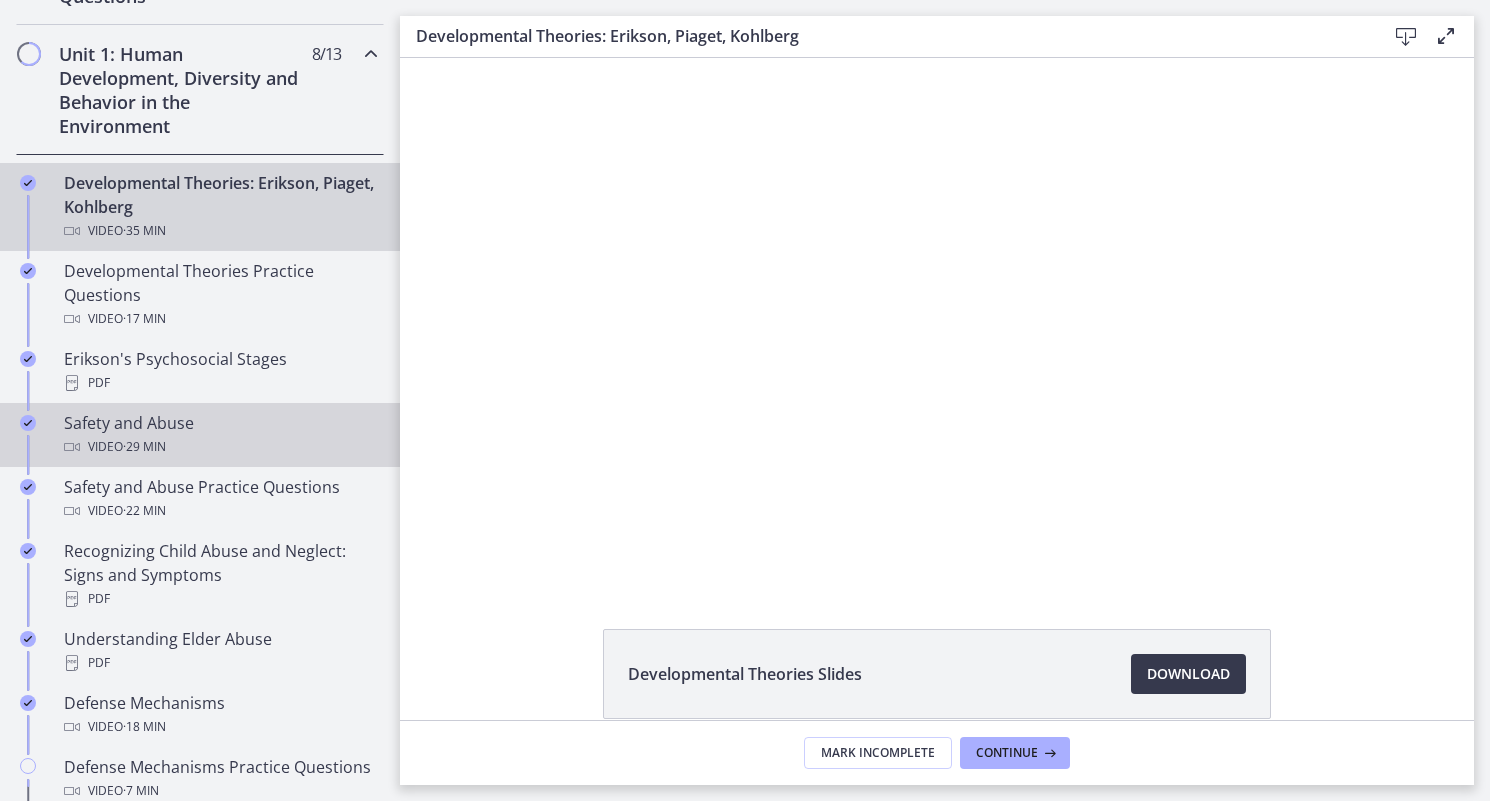 click on "Safety and Abuse
Video
·  29 min" at bounding box center (220, 435) 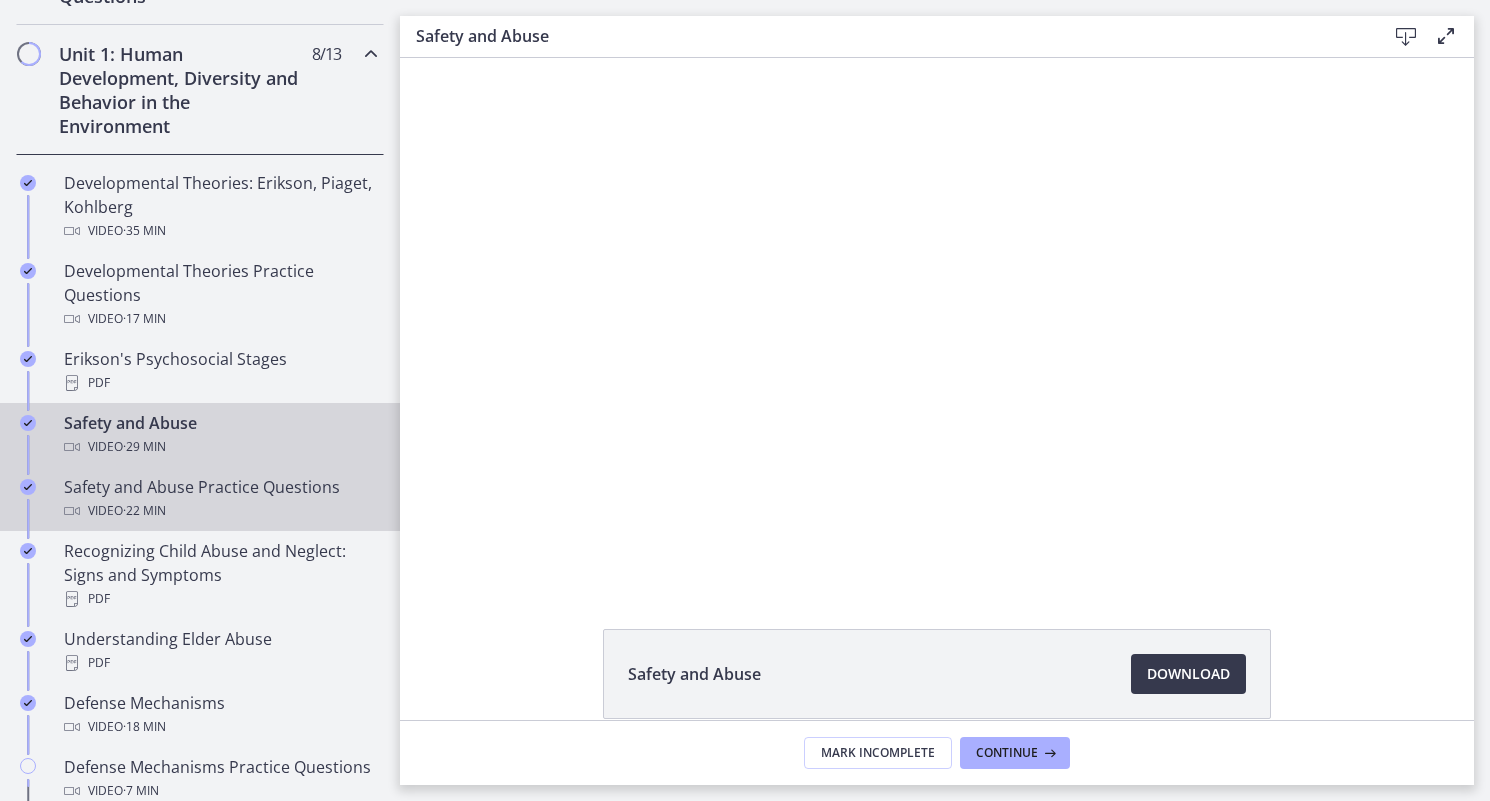 scroll, scrollTop: 0, scrollLeft: 0, axis: both 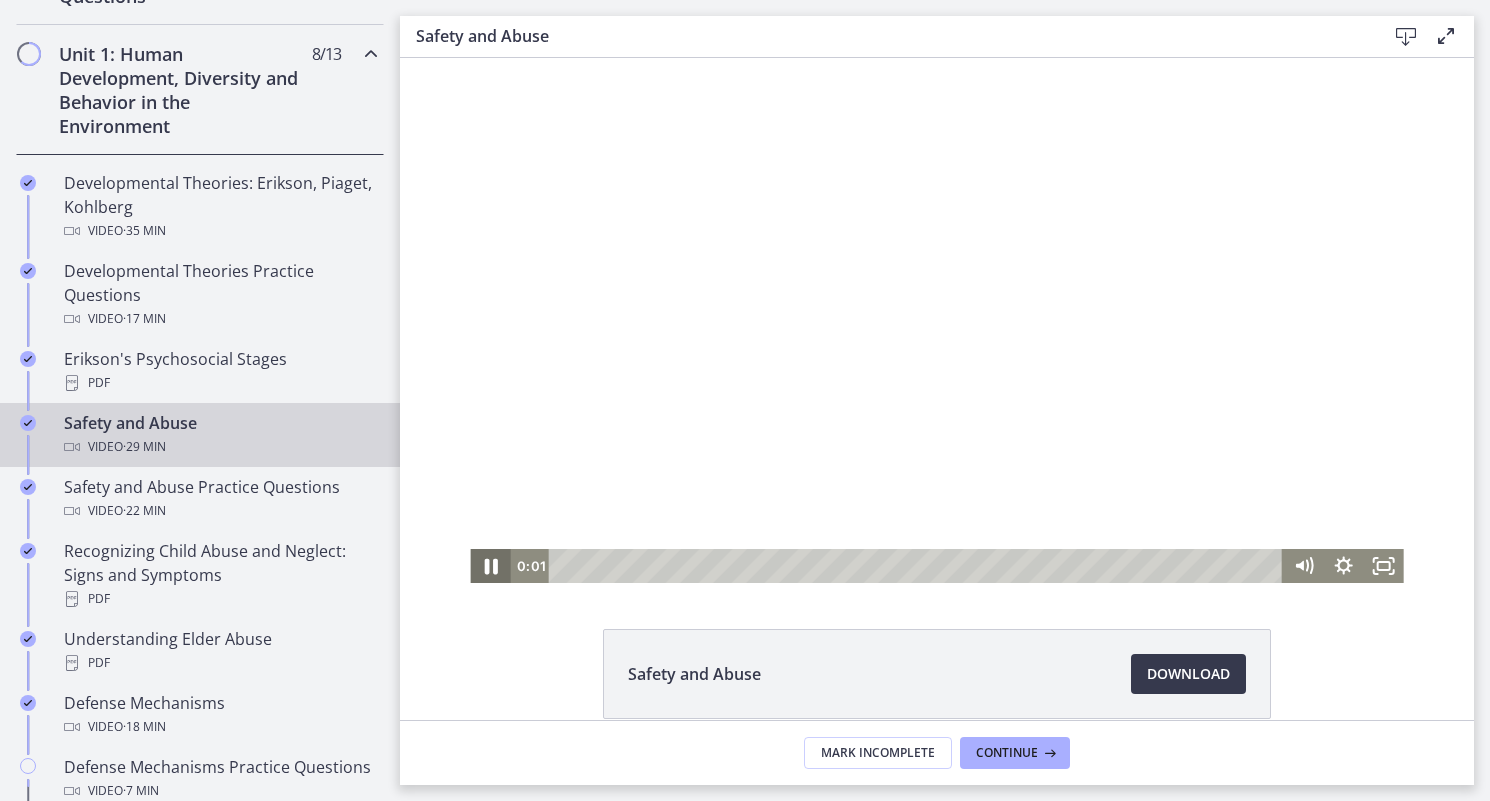 click 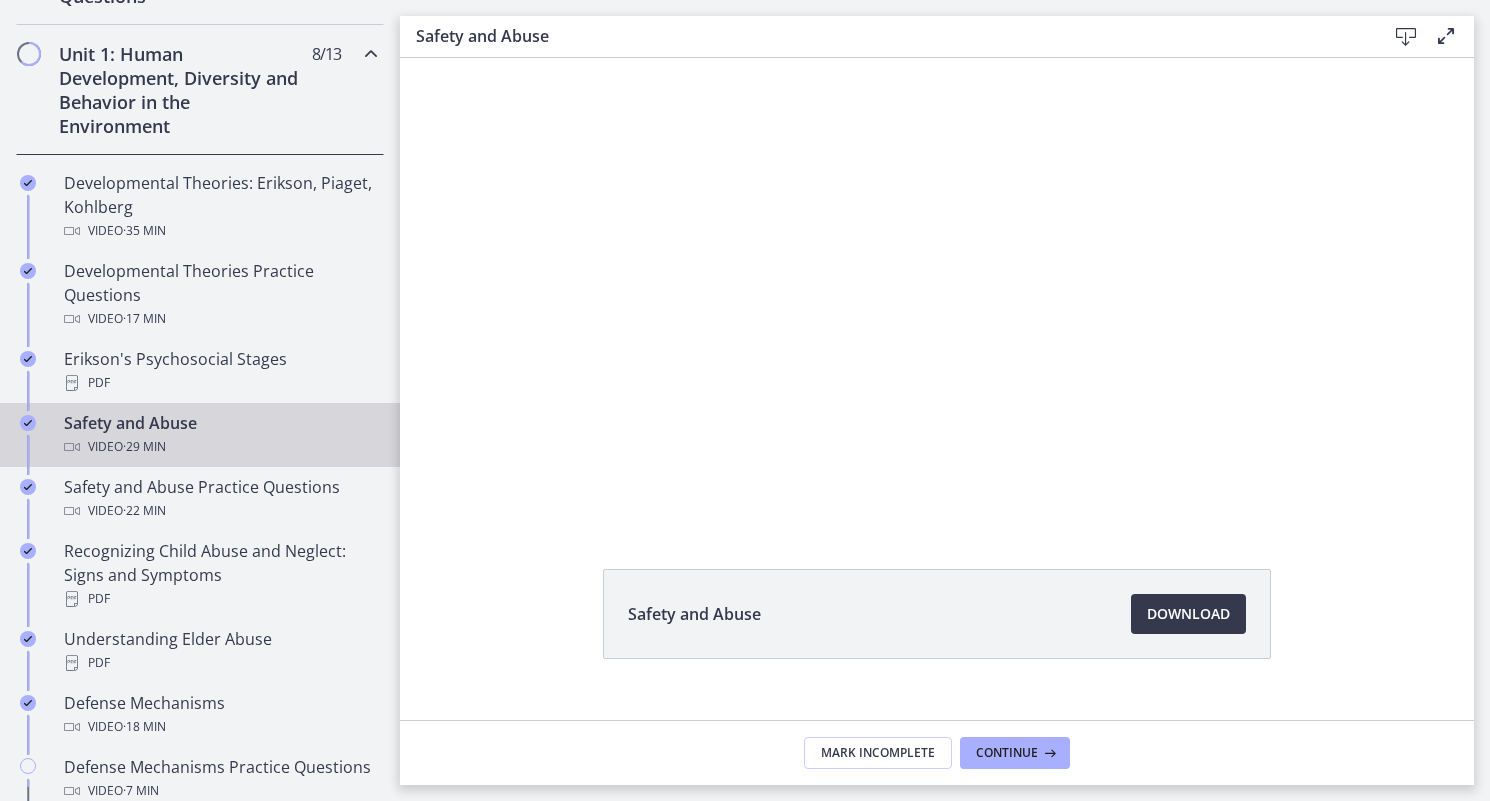 scroll, scrollTop: 95, scrollLeft: 0, axis: vertical 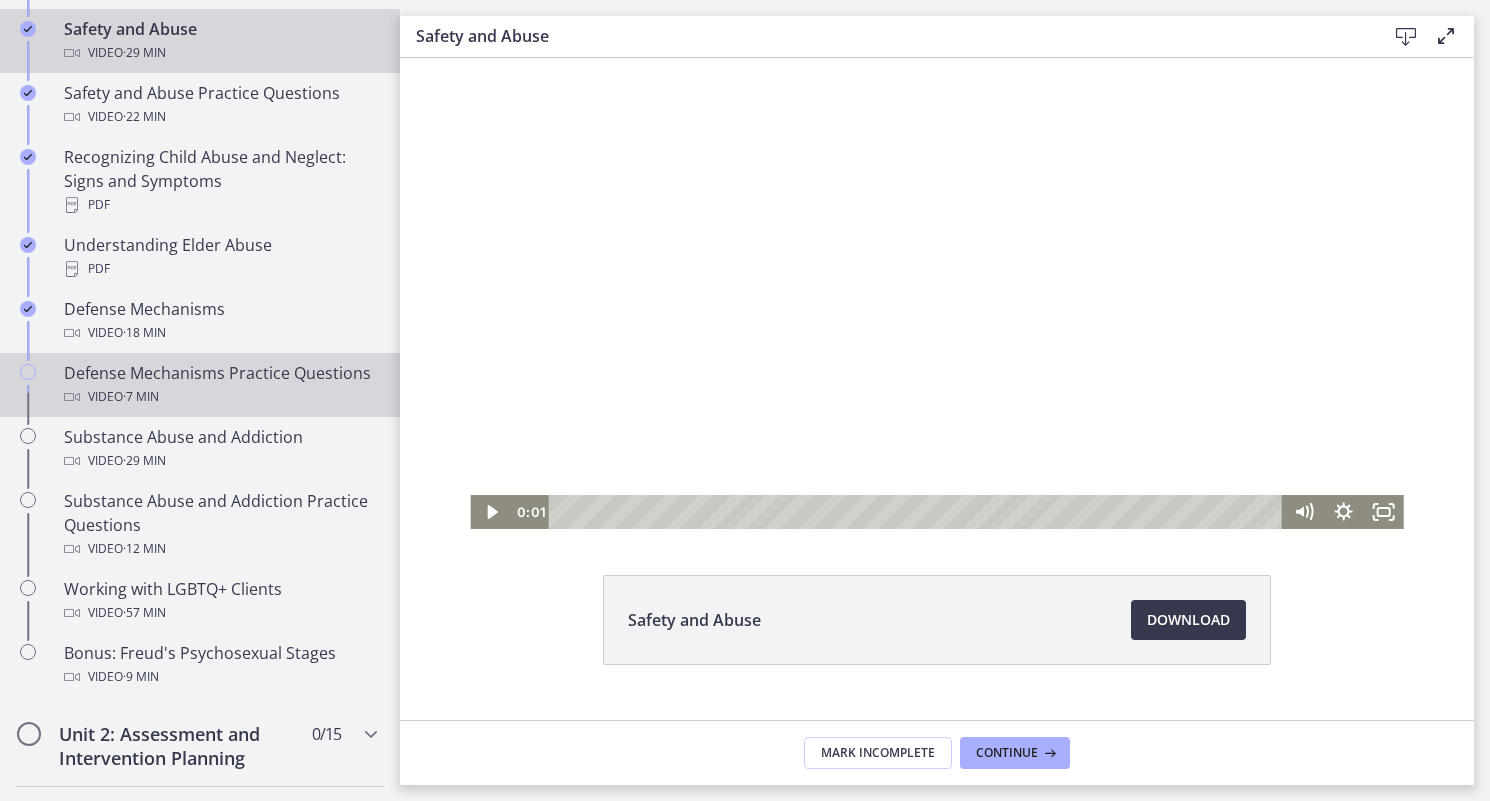 click on "Video
·  7 min" at bounding box center (220, 397) 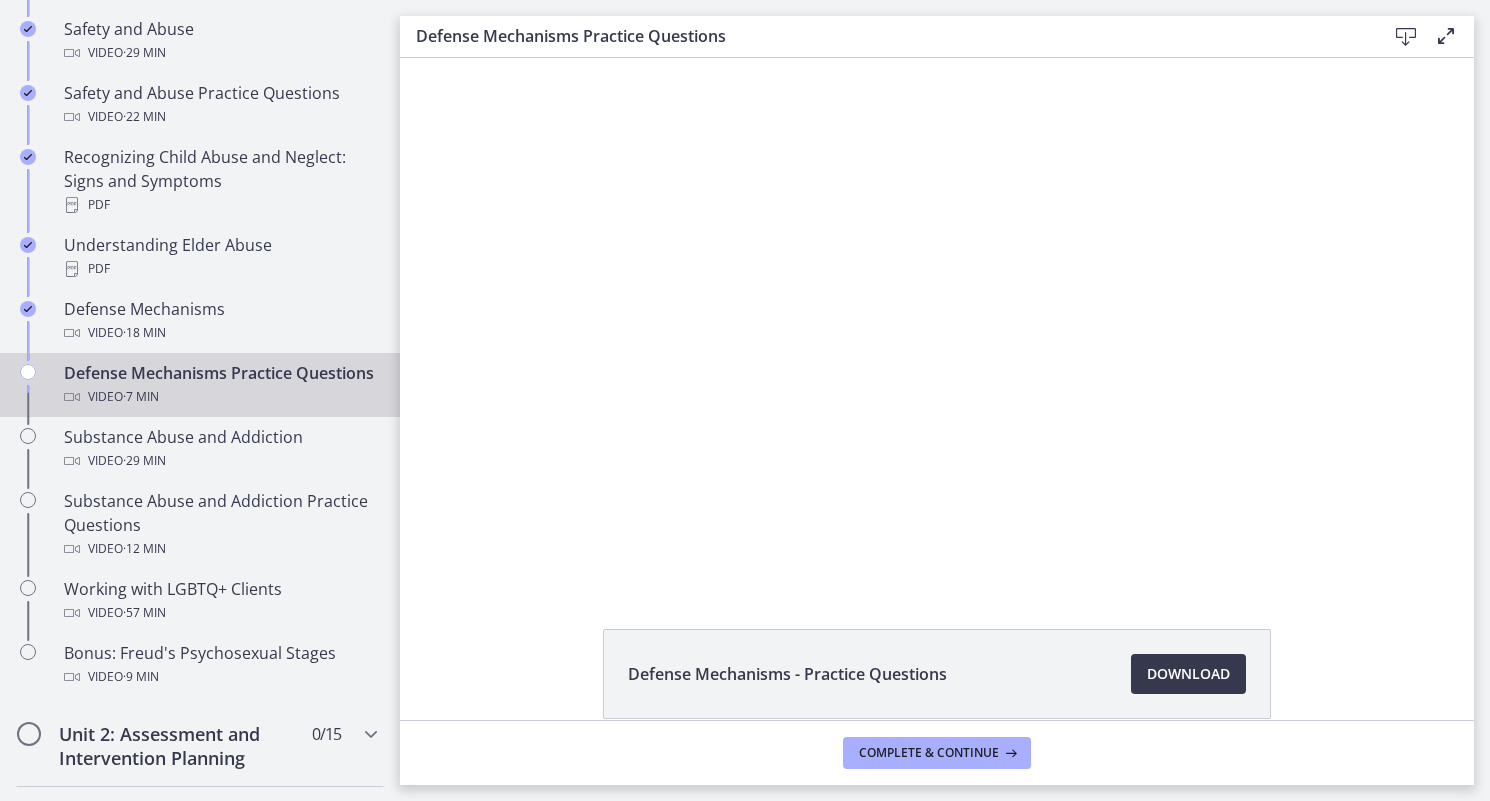 scroll, scrollTop: 0, scrollLeft: 0, axis: both 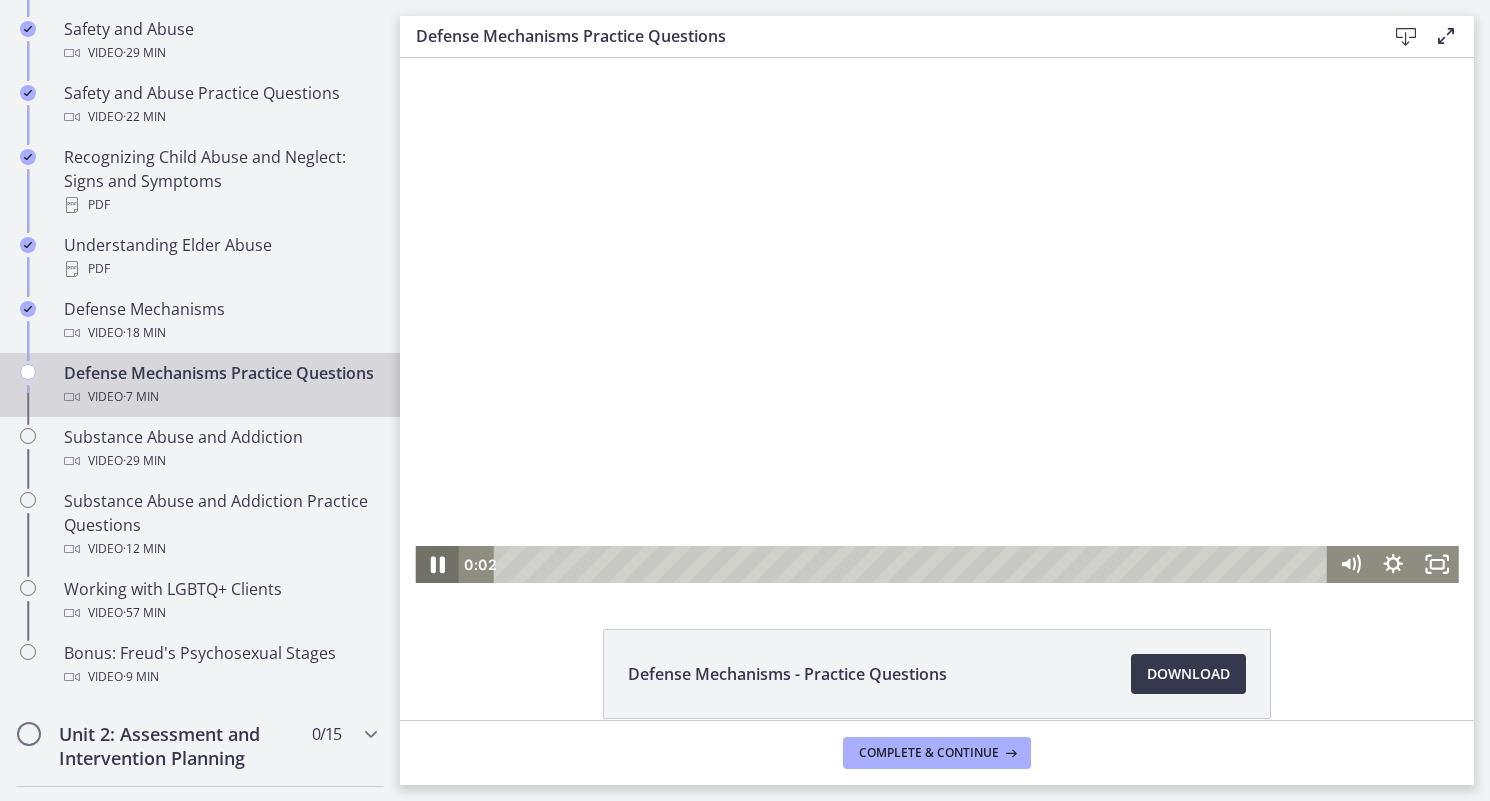 click 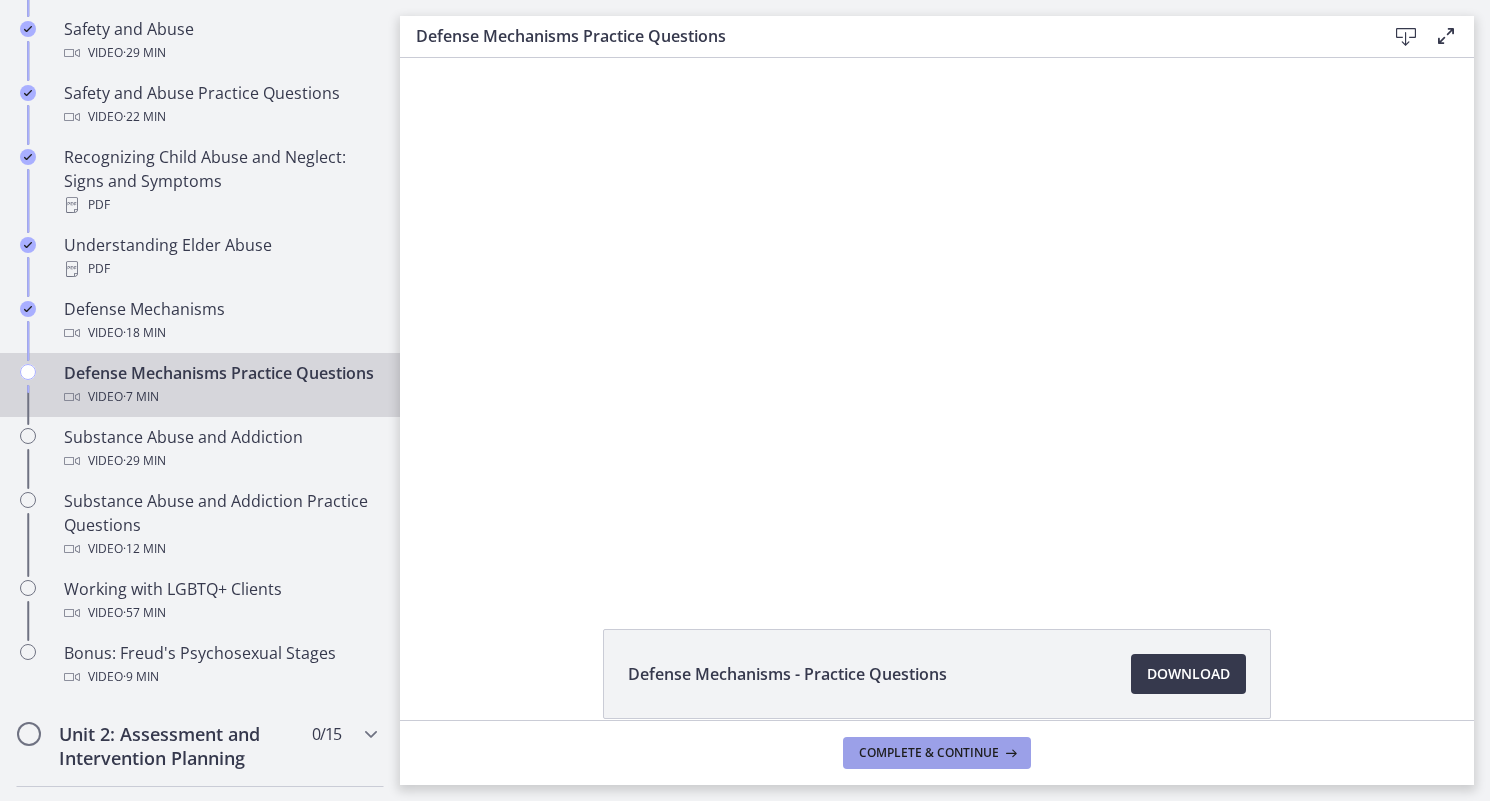 click on "Complete & continue" at bounding box center (937, 753) 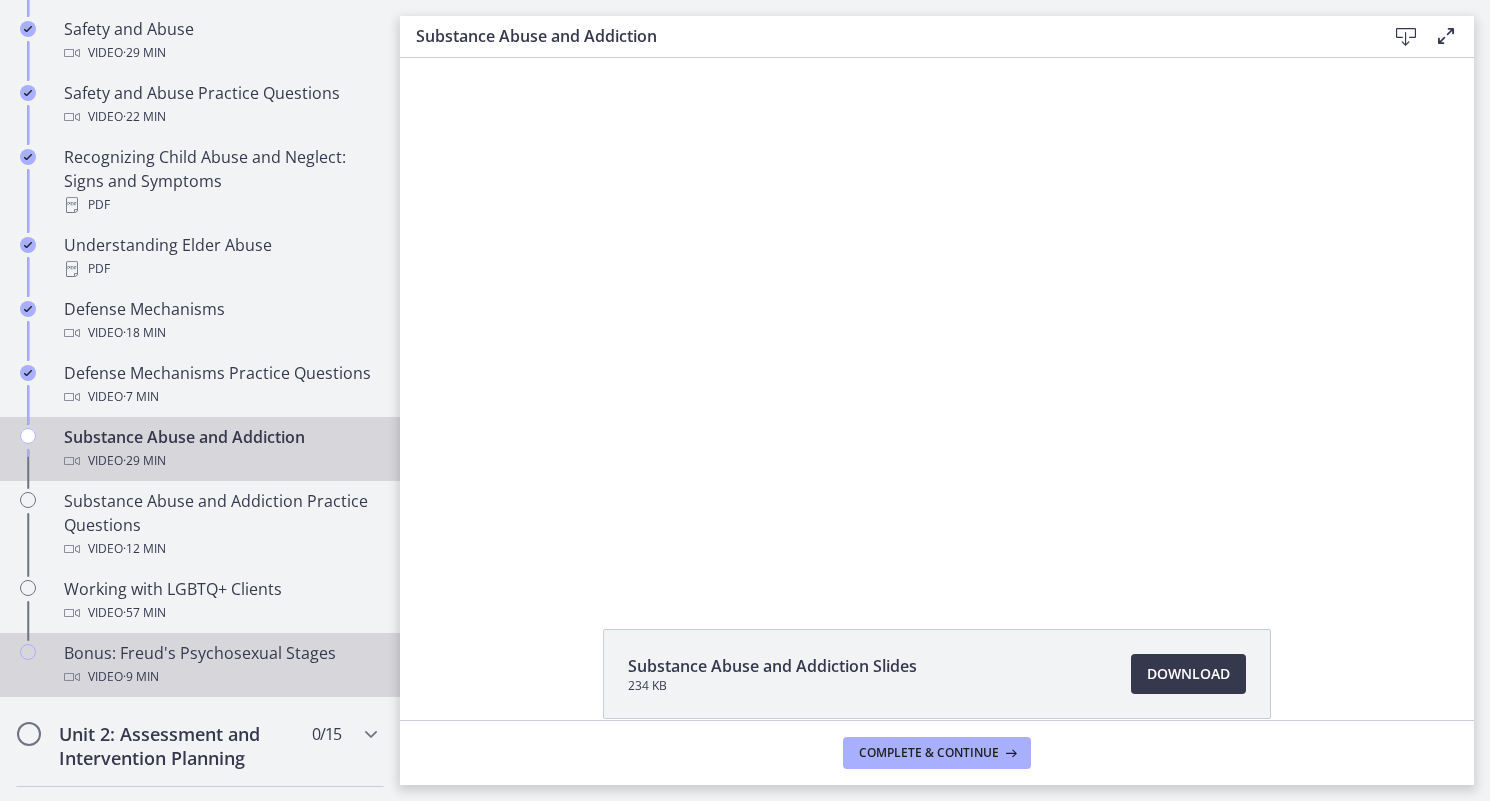 scroll, scrollTop: 0, scrollLeft: 0, axis: both 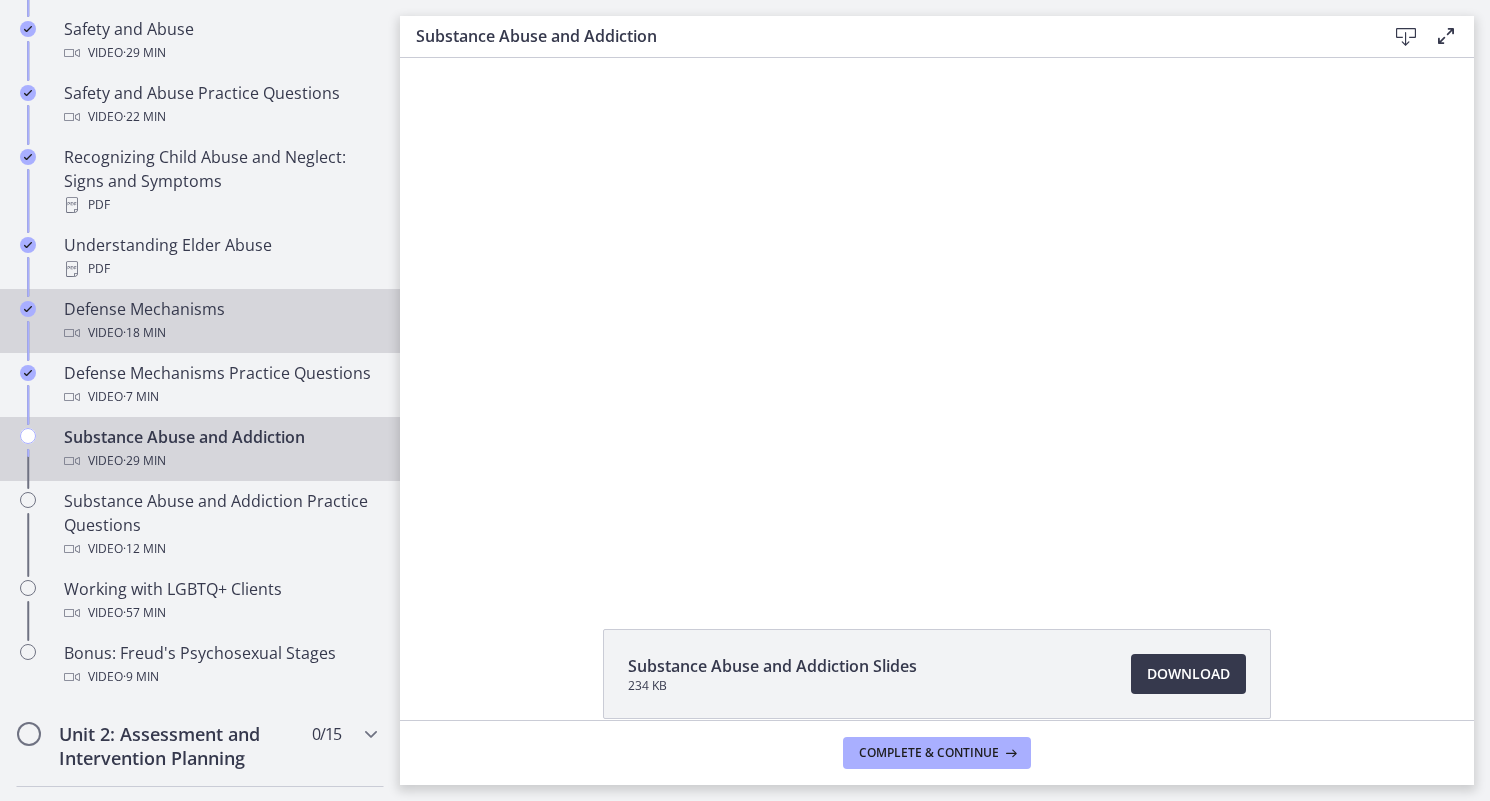click on "·  [TIME]" at bounding box center (144, 333) 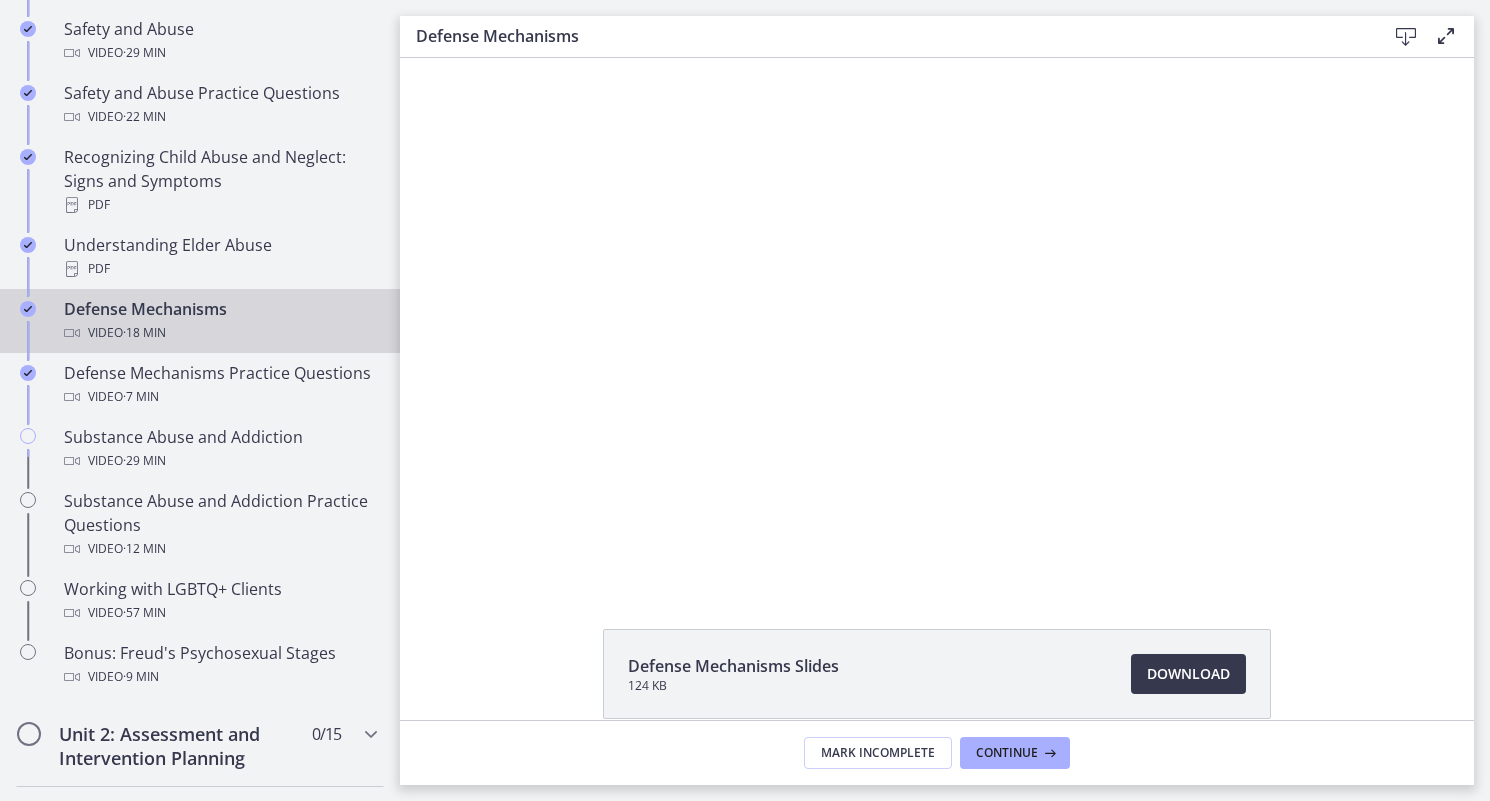 scroll, scrollTop: 0, scrollLeft: 0, axis: both 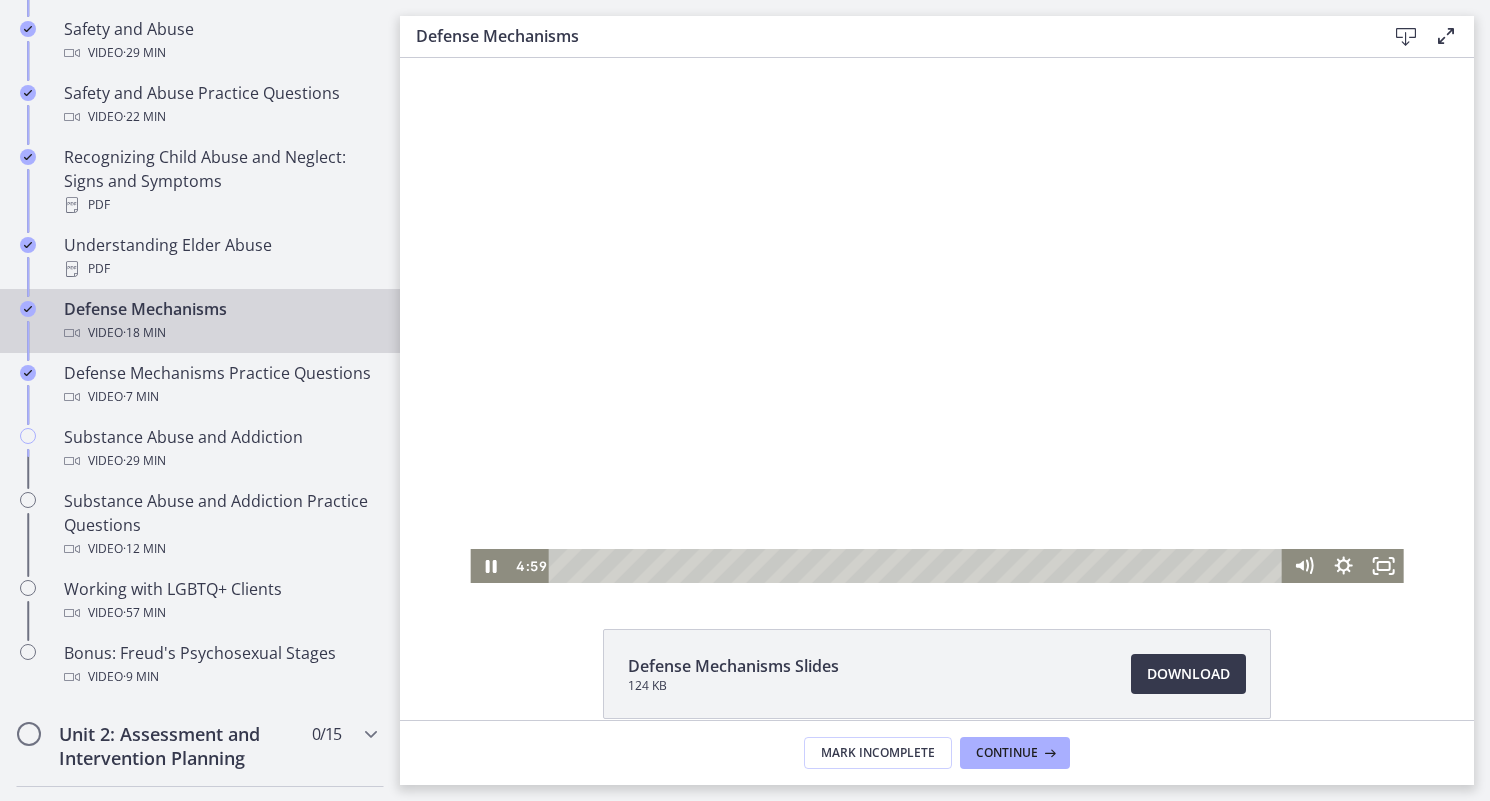 click at bounding box center (936, 320) 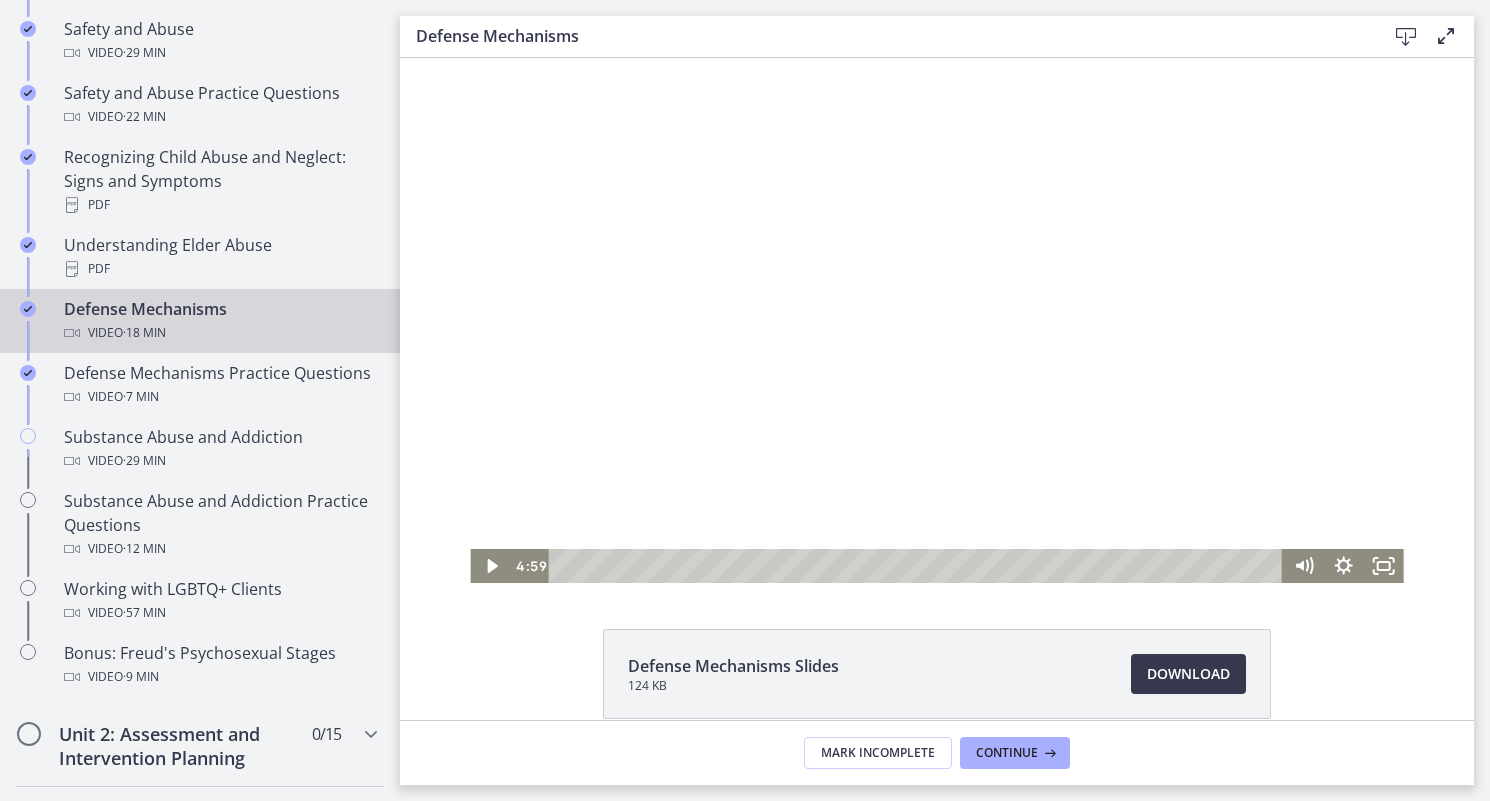type 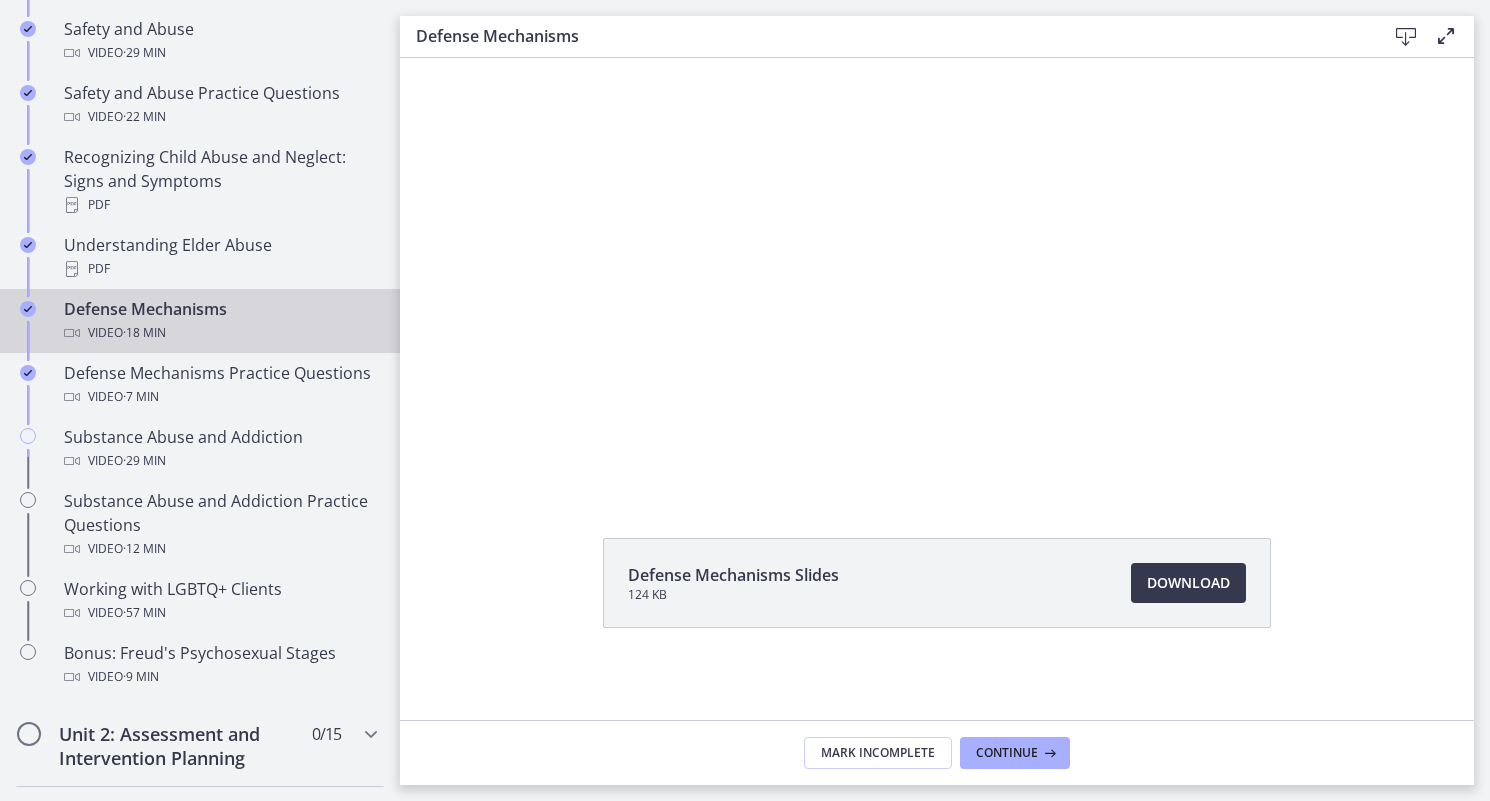scroll, scrollTop: 95, scrollLeft: 0, axis: vertical 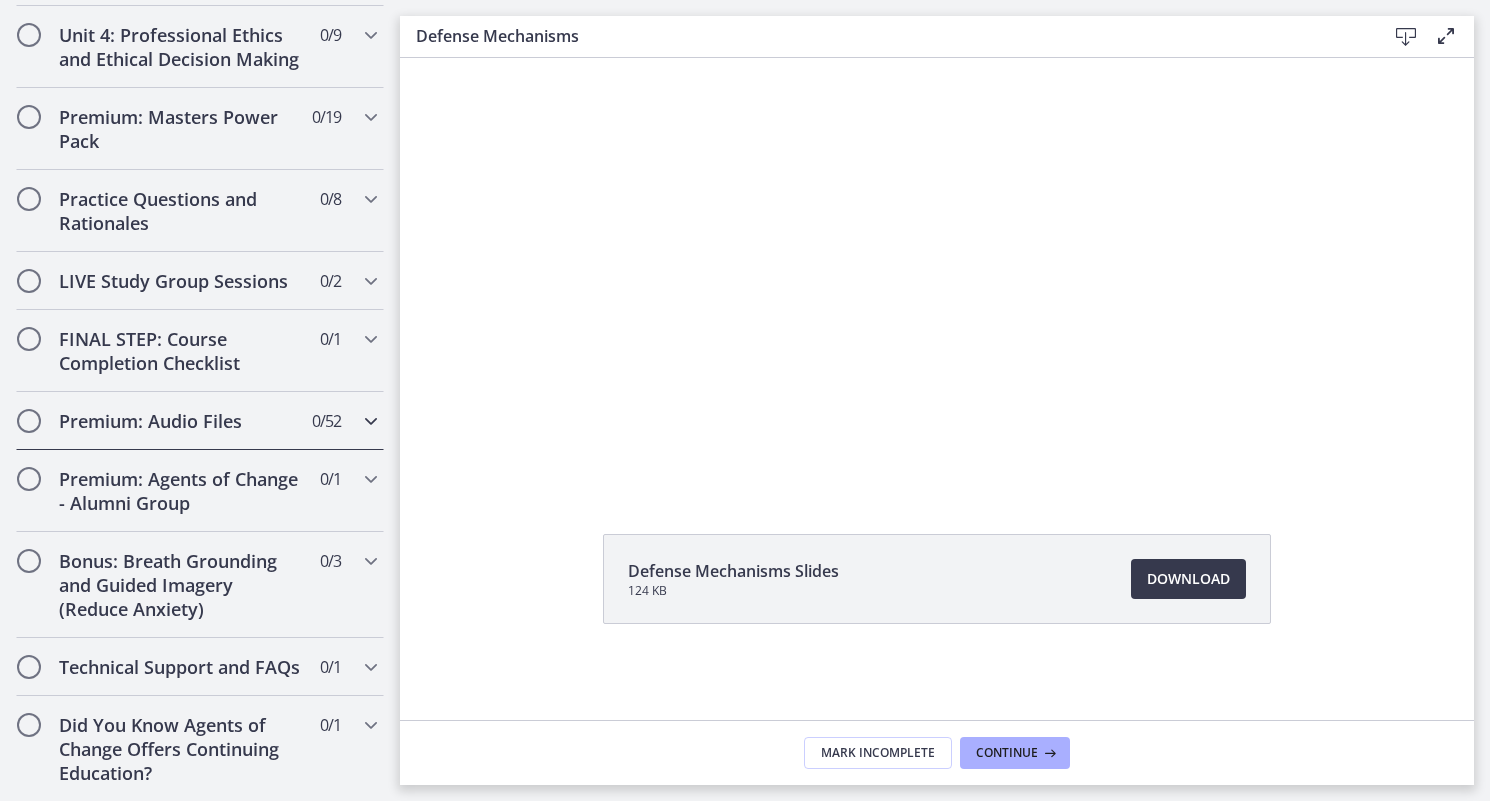 click at bounding box center (371, 421) 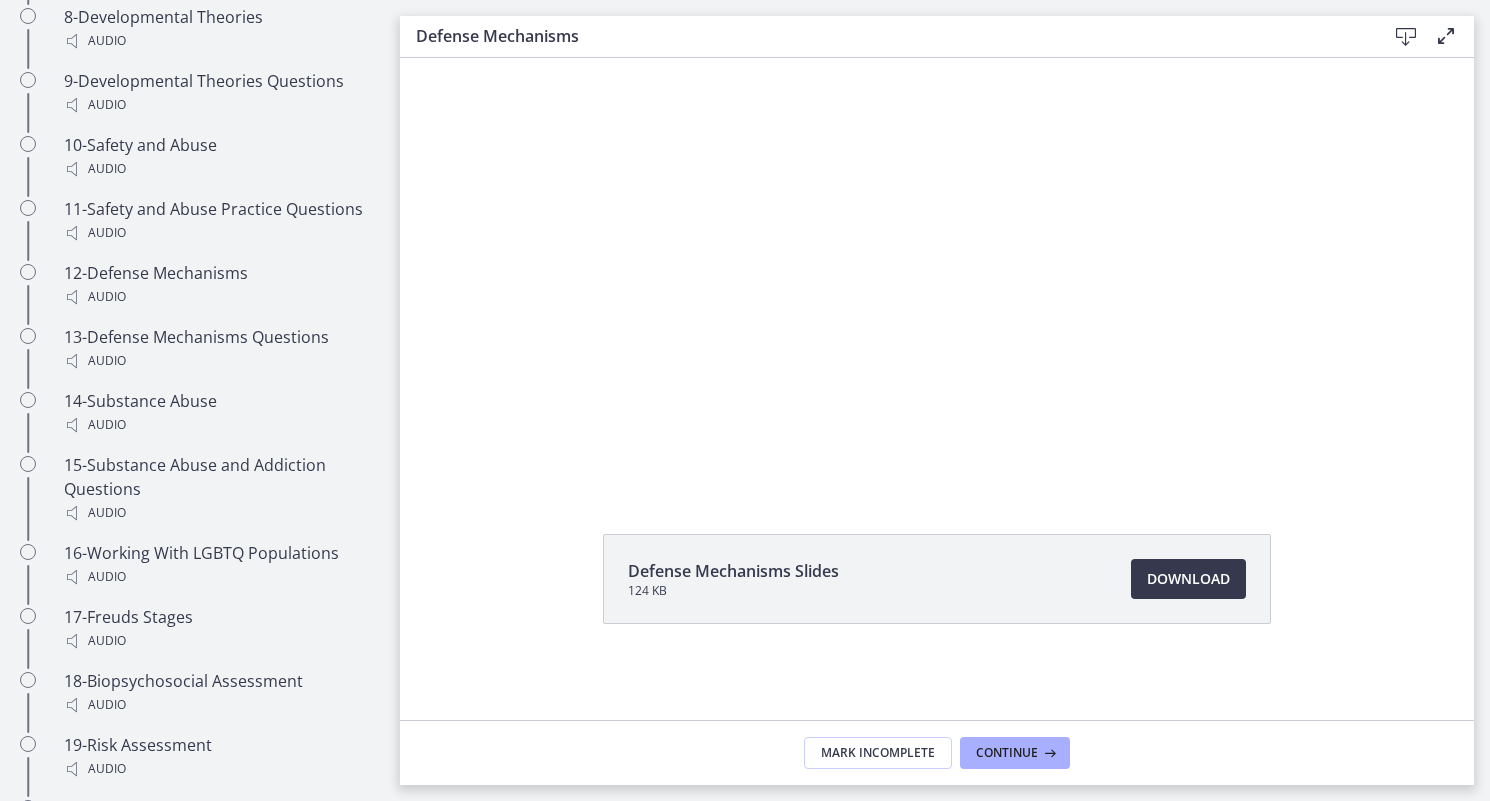 scroll, scrollTop: 1816, scrollLeft: 0, axis: vertical 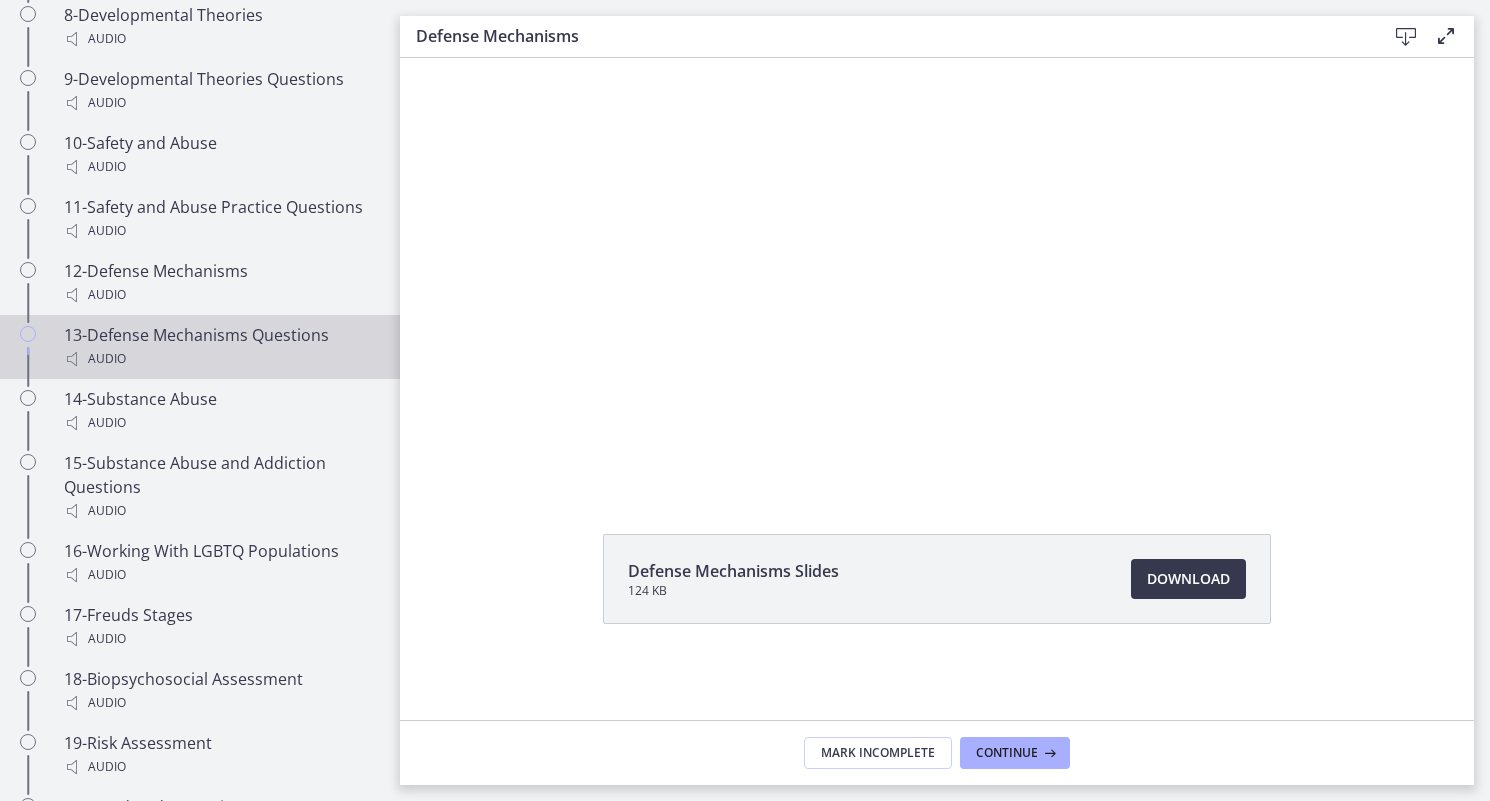 click on "Audio" at bounding box center (220, 359) 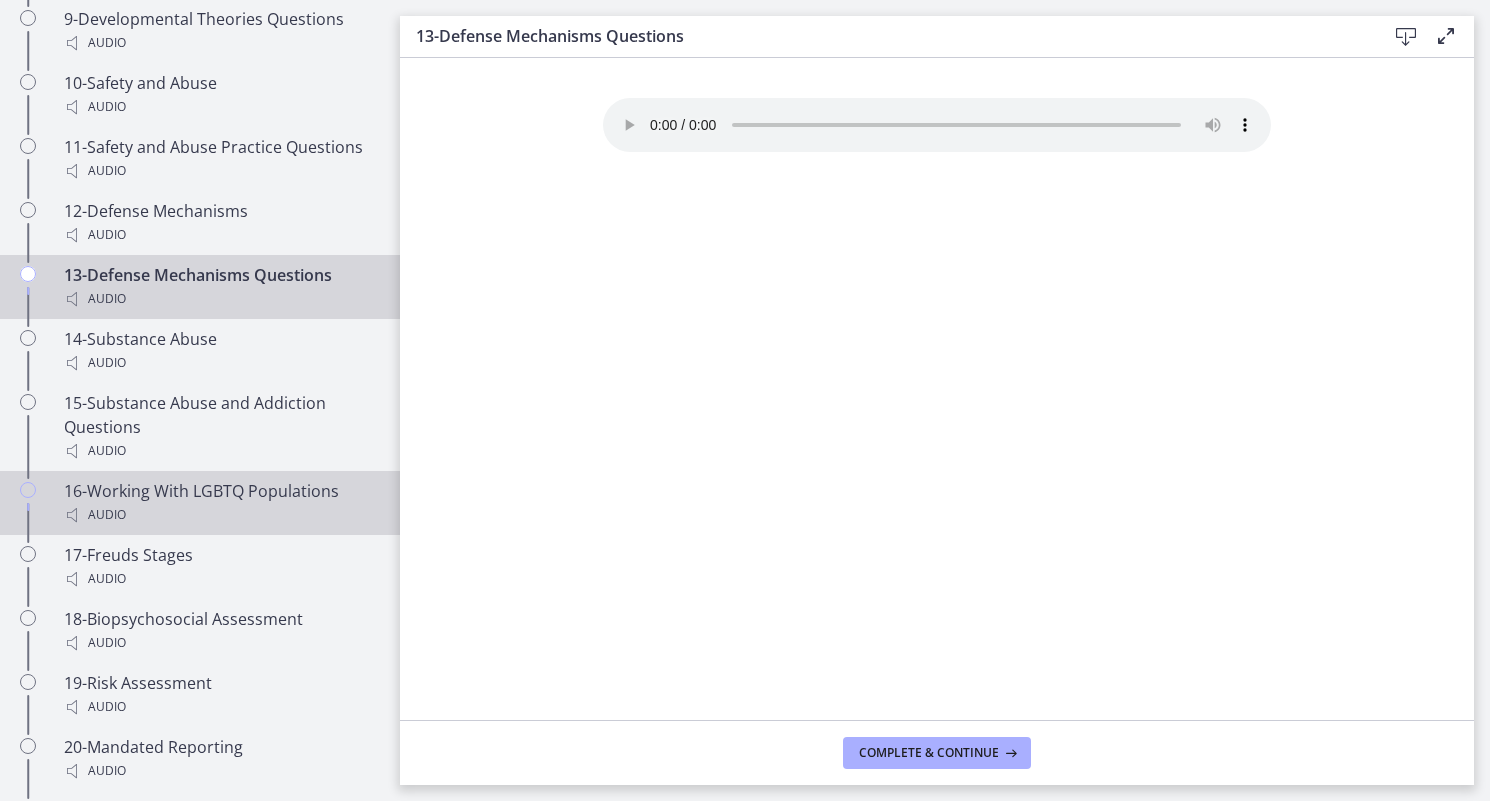 scroll, scrollTop: 1877, scrollLeft: 0, axis: vertical 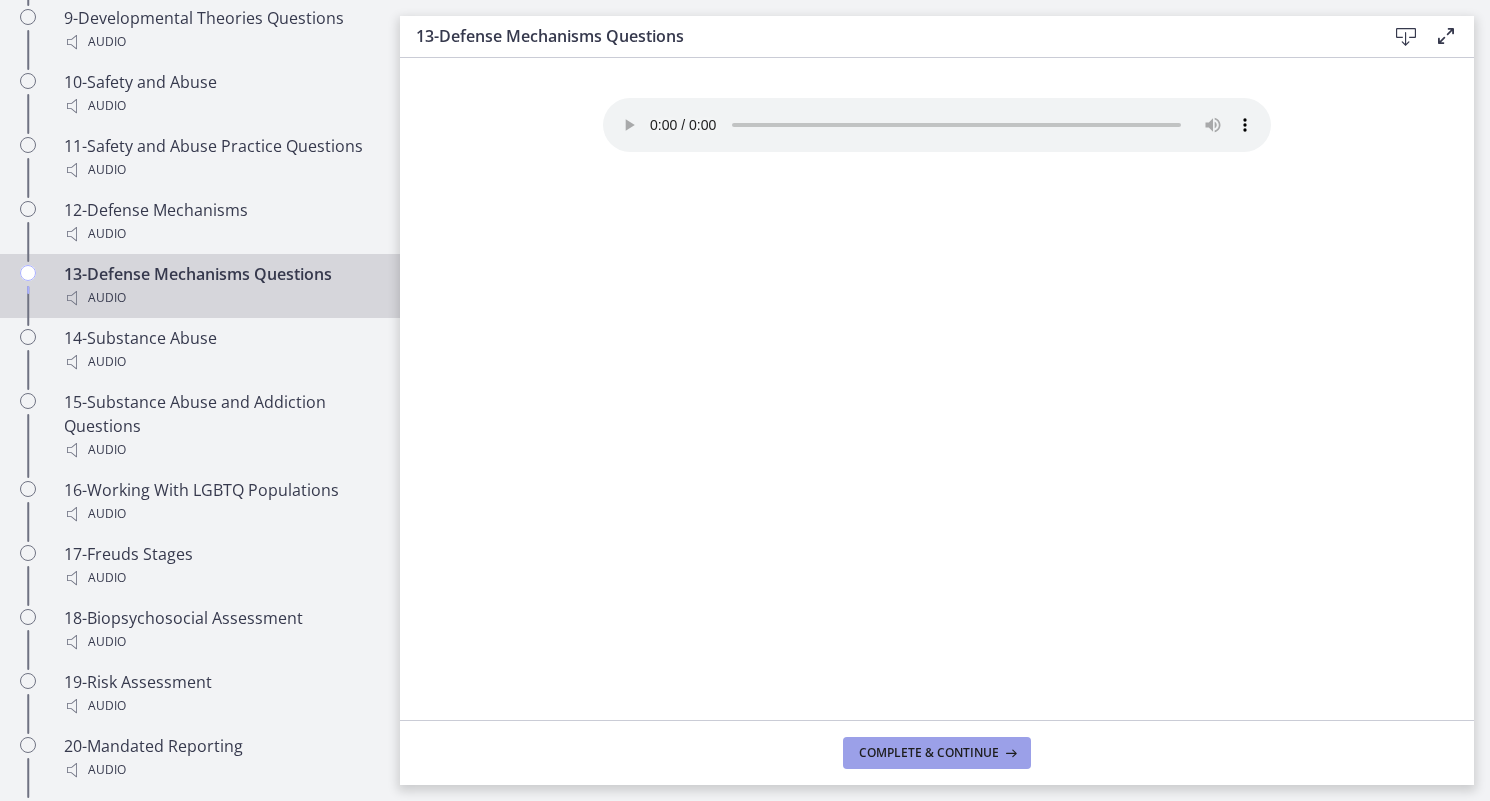 click on "Complete & continue" at bounding box center (929, 753) 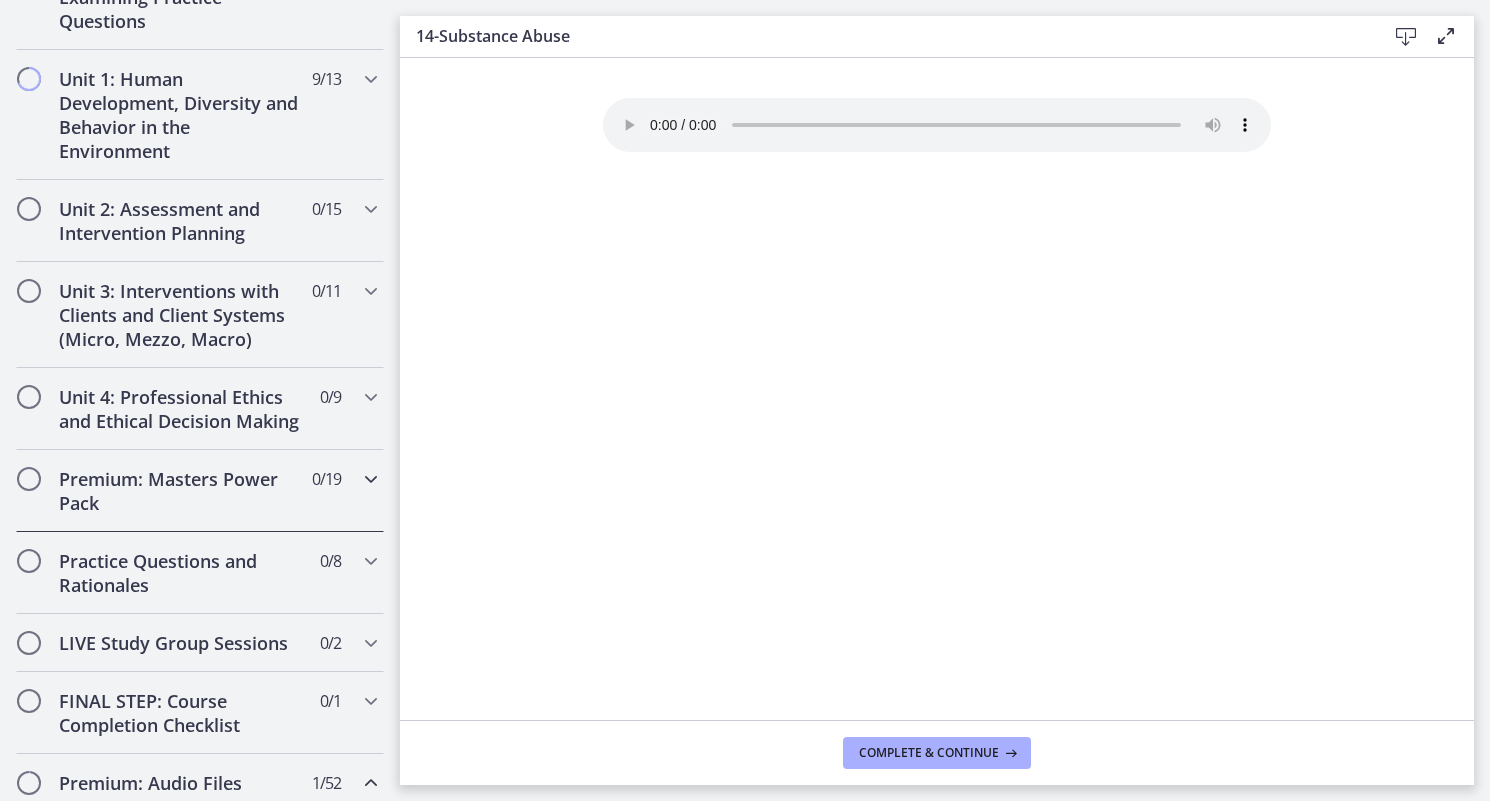 scroll, scrollTop: 511, scrollLeft: 0, axis: vertical 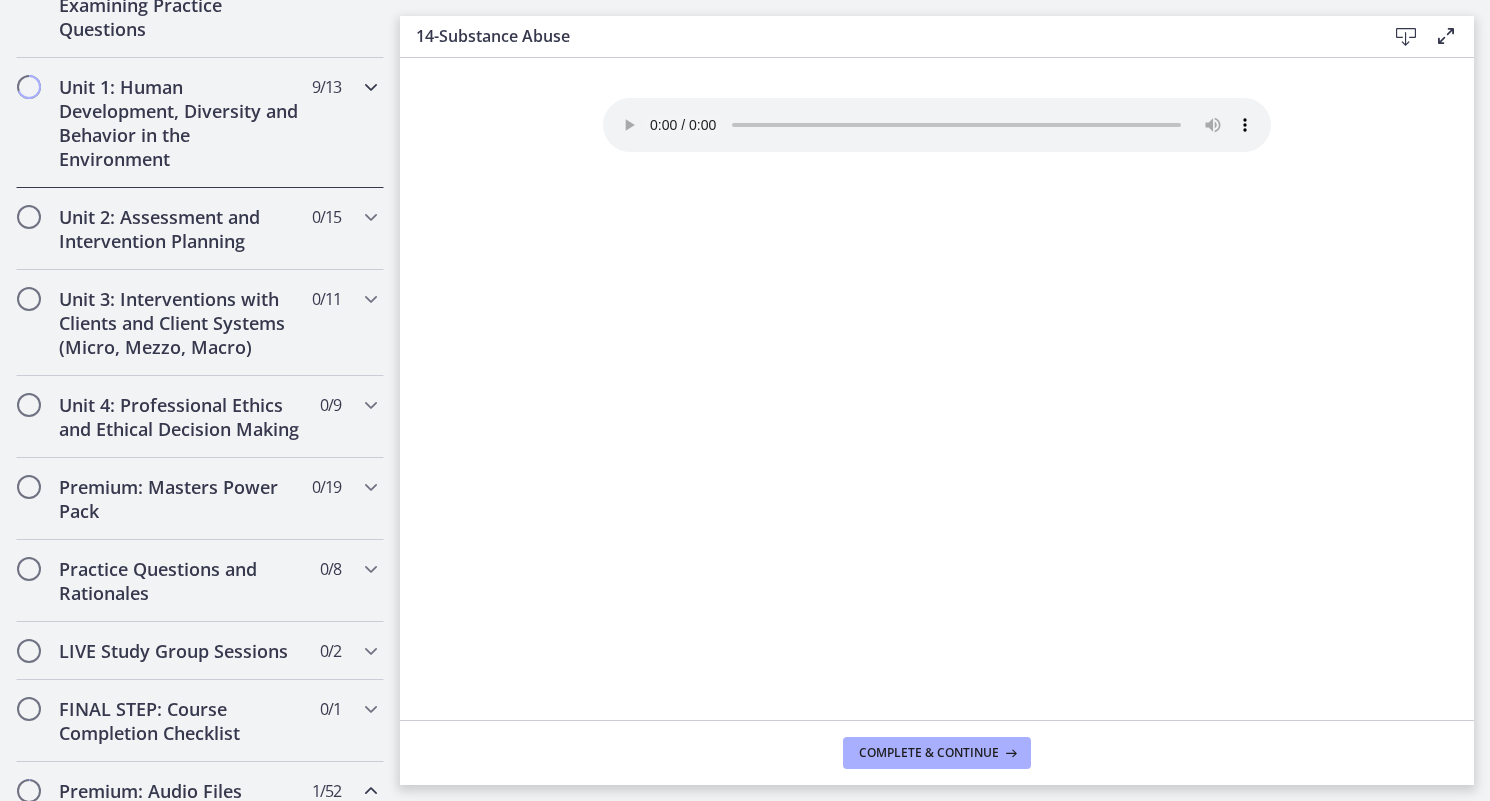 click at bounding box center [371, 87] 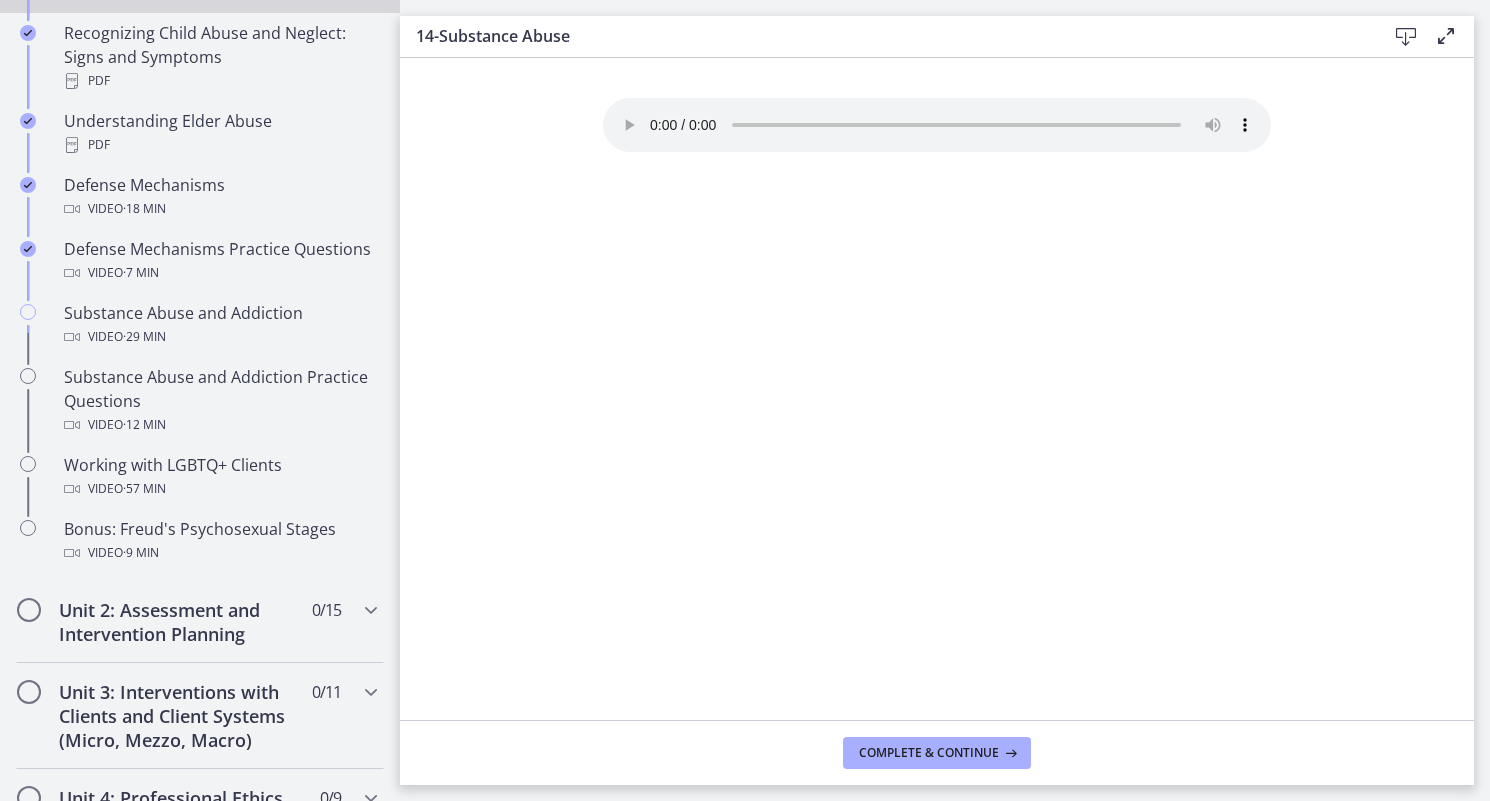 scroll, scrollTop: 1064, scrollLeft: 0, axis: vertical 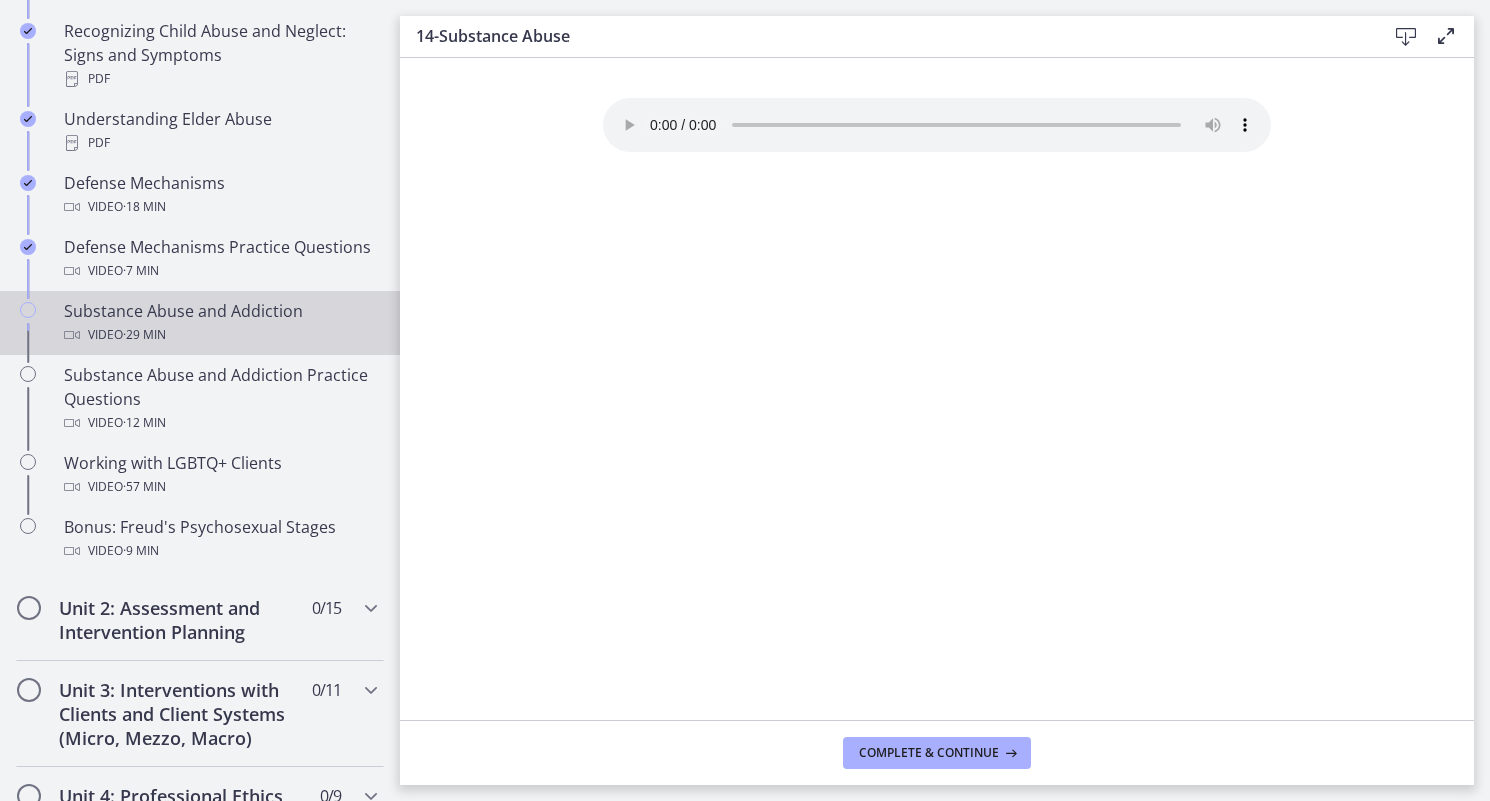 click on "Video
·  29 min" at bounding box center (220, 335) 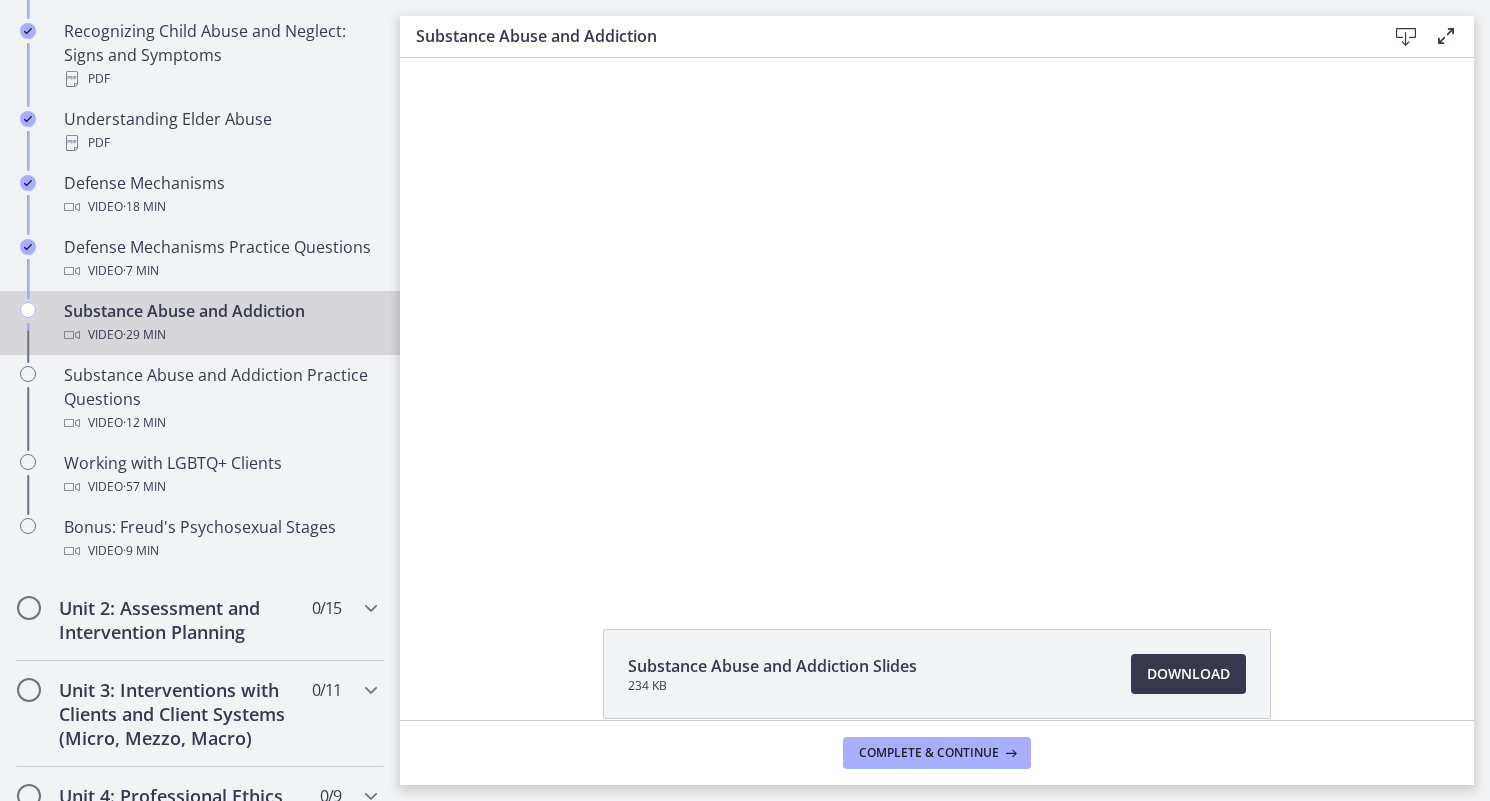 scroll, scrollTop: 0, scrollLeft: 0, axis: both 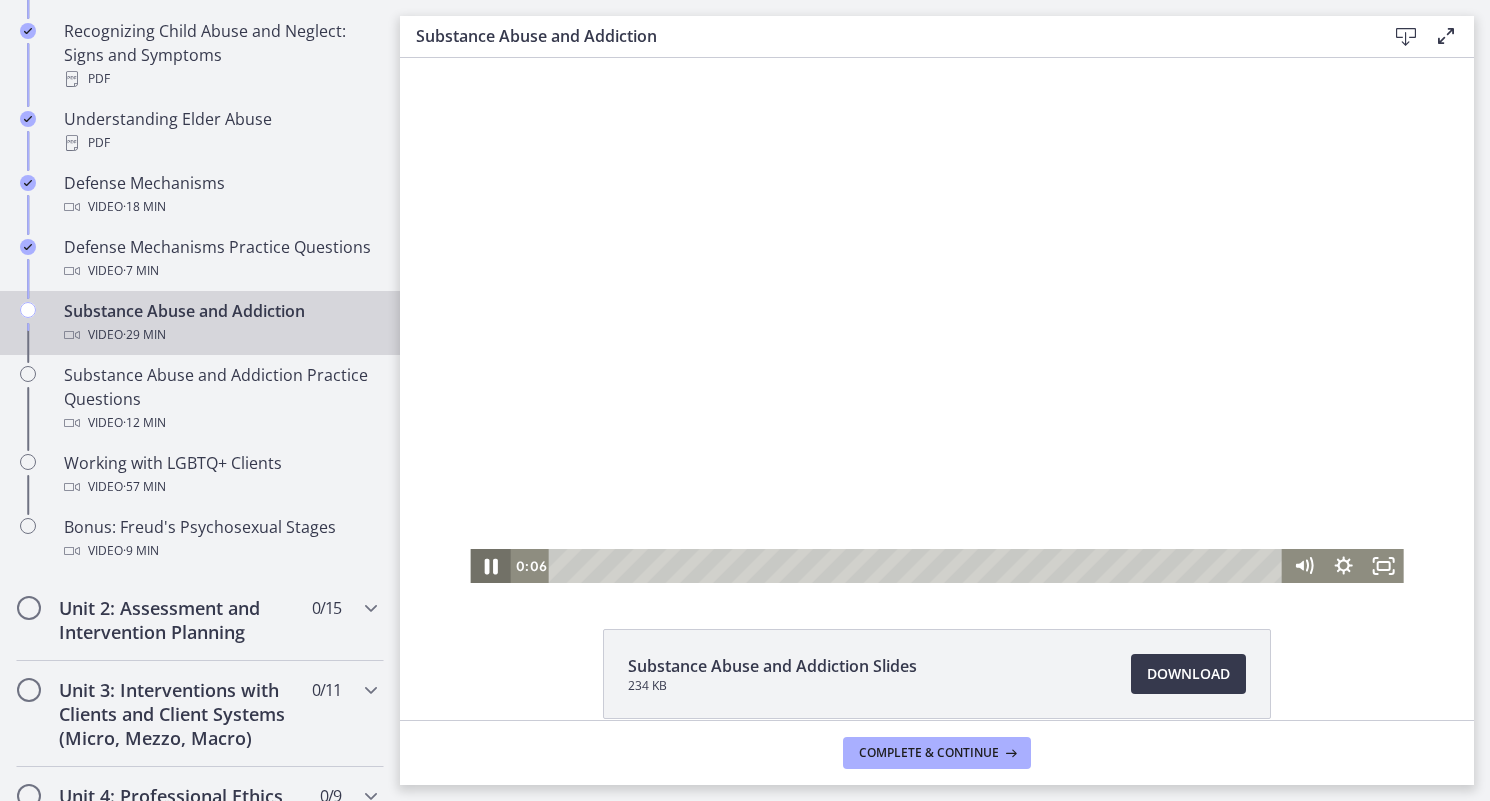 click 